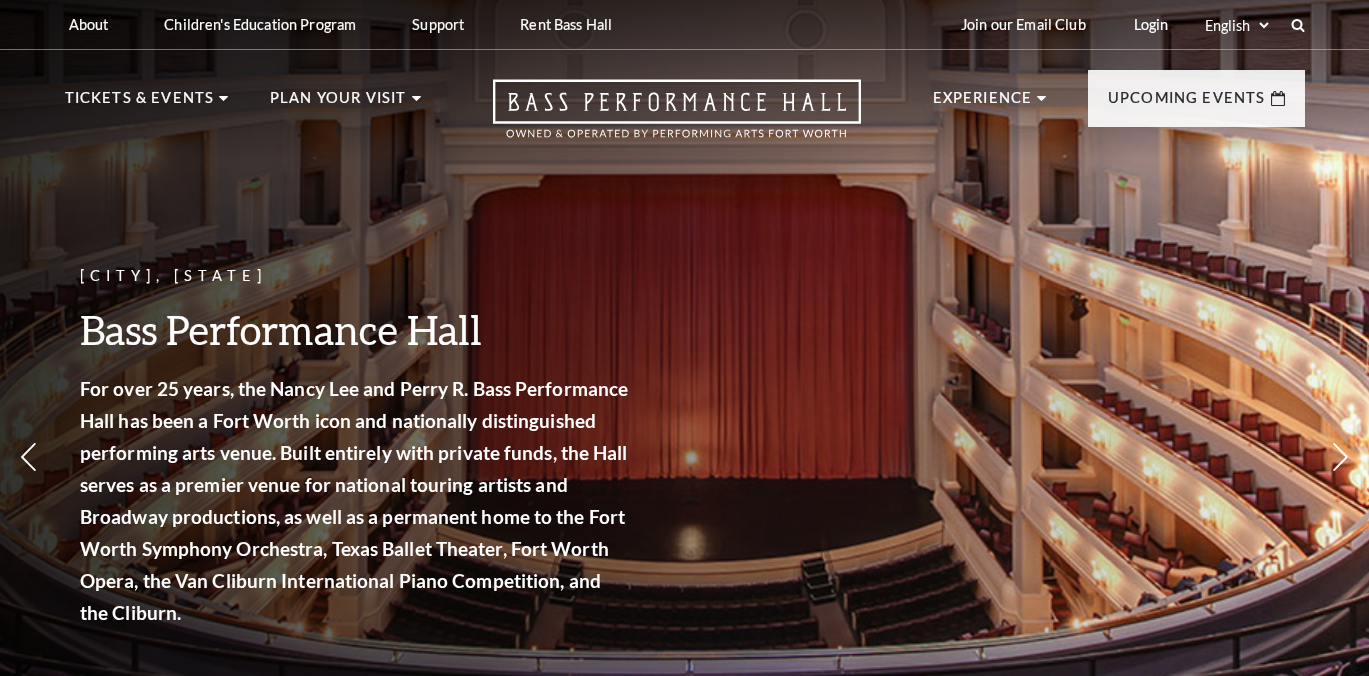 scroll, scrollTop: 0, scrollLeft: 0, axis: both 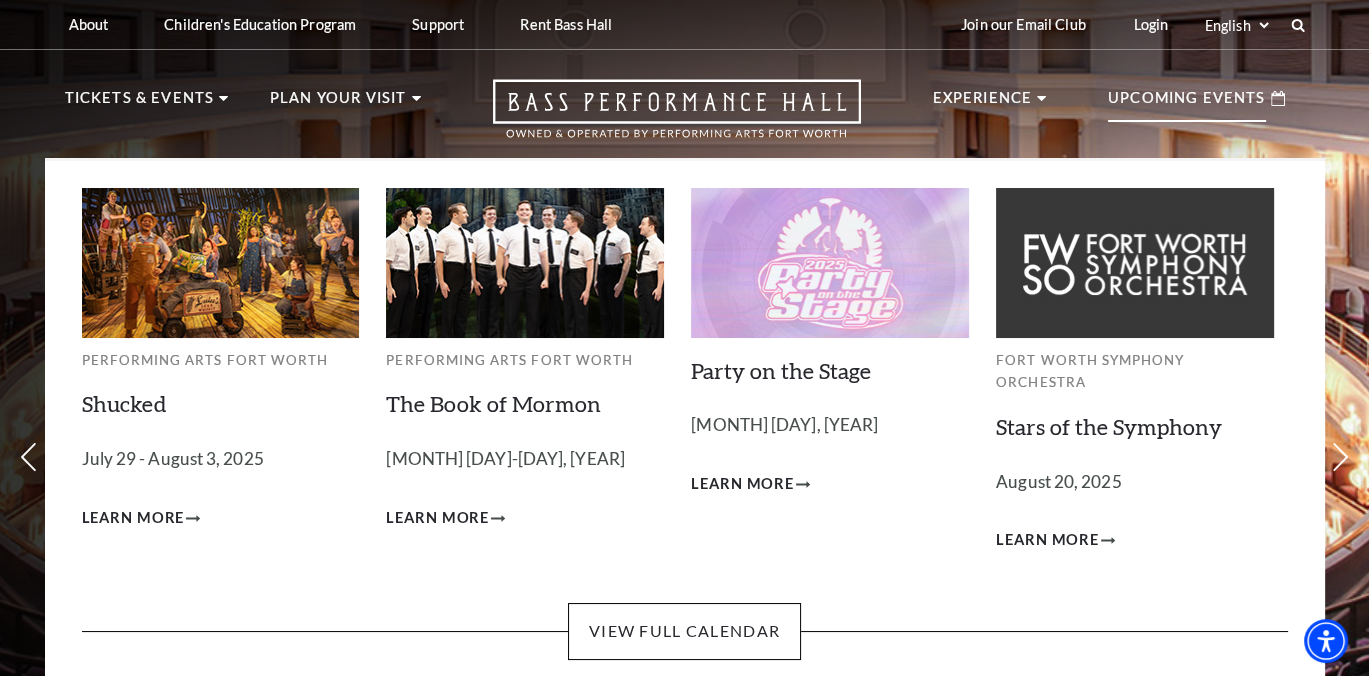 click 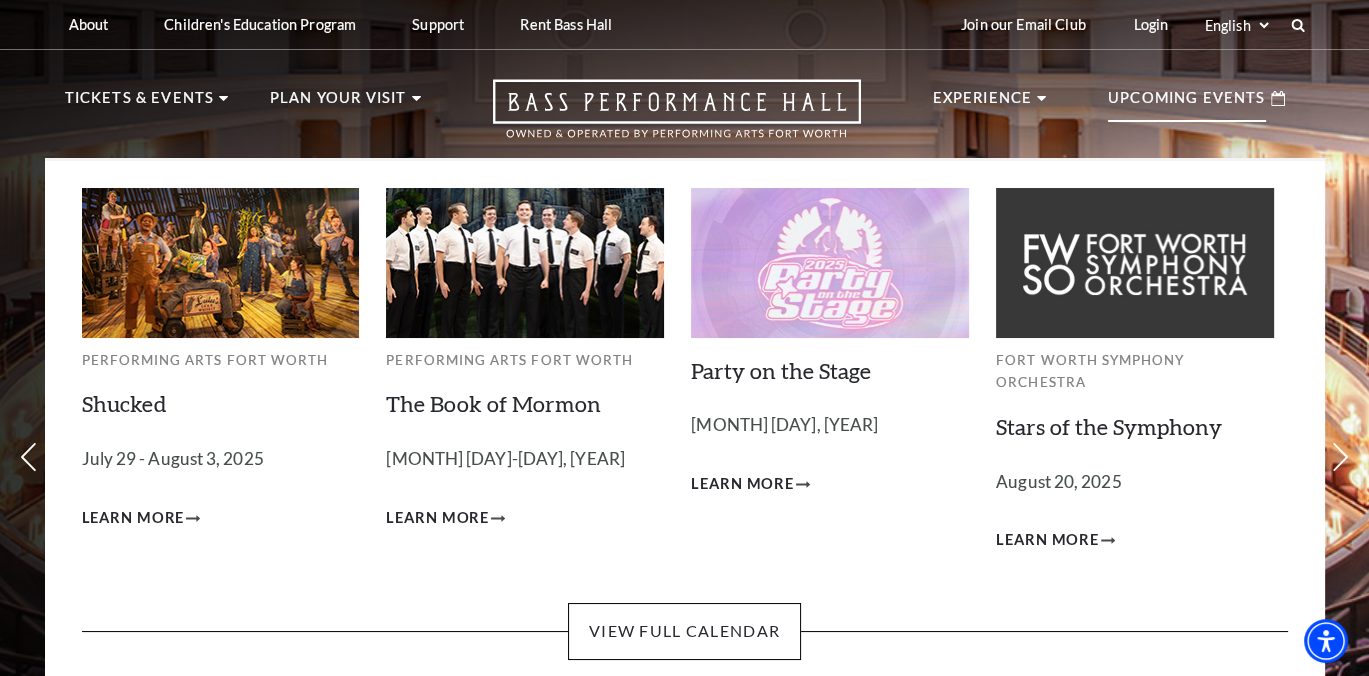 click on "Party on the Stage
August 19, 2025
Learn More" at bounding box center [830, 370] 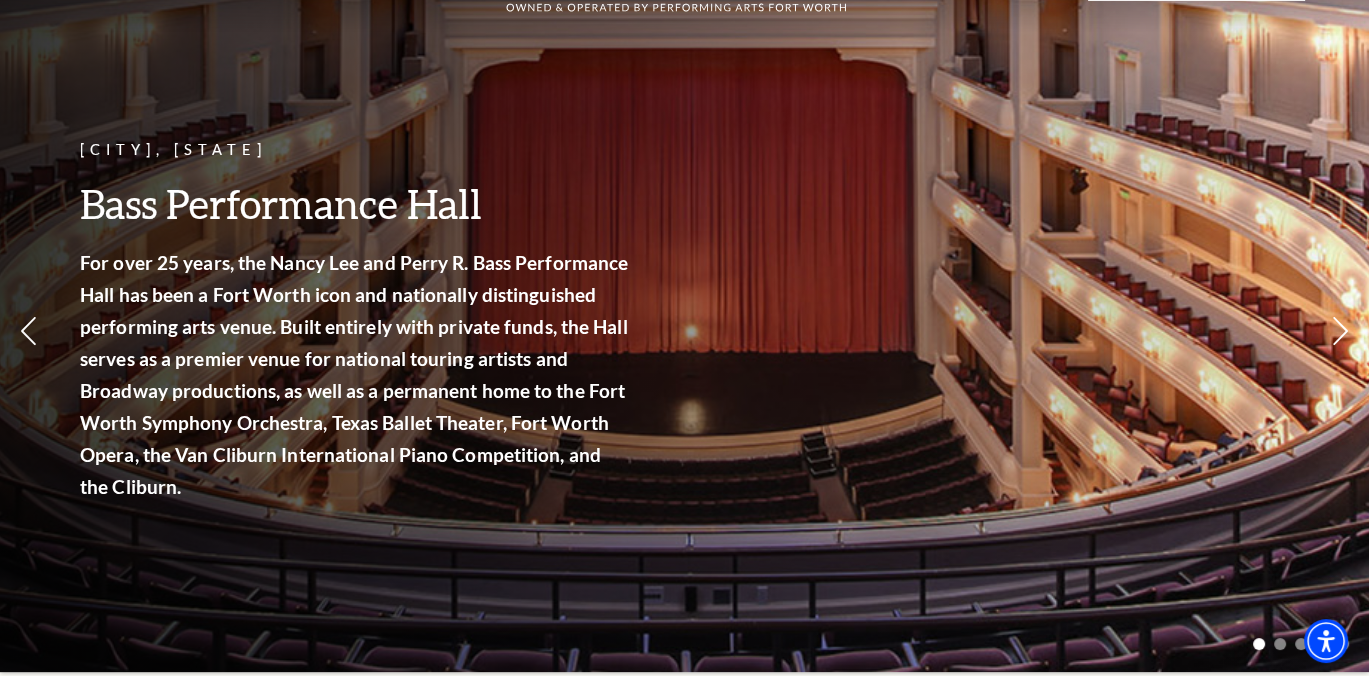 scroll, scrollTop: 0, scrollLeft: 0, axis: both 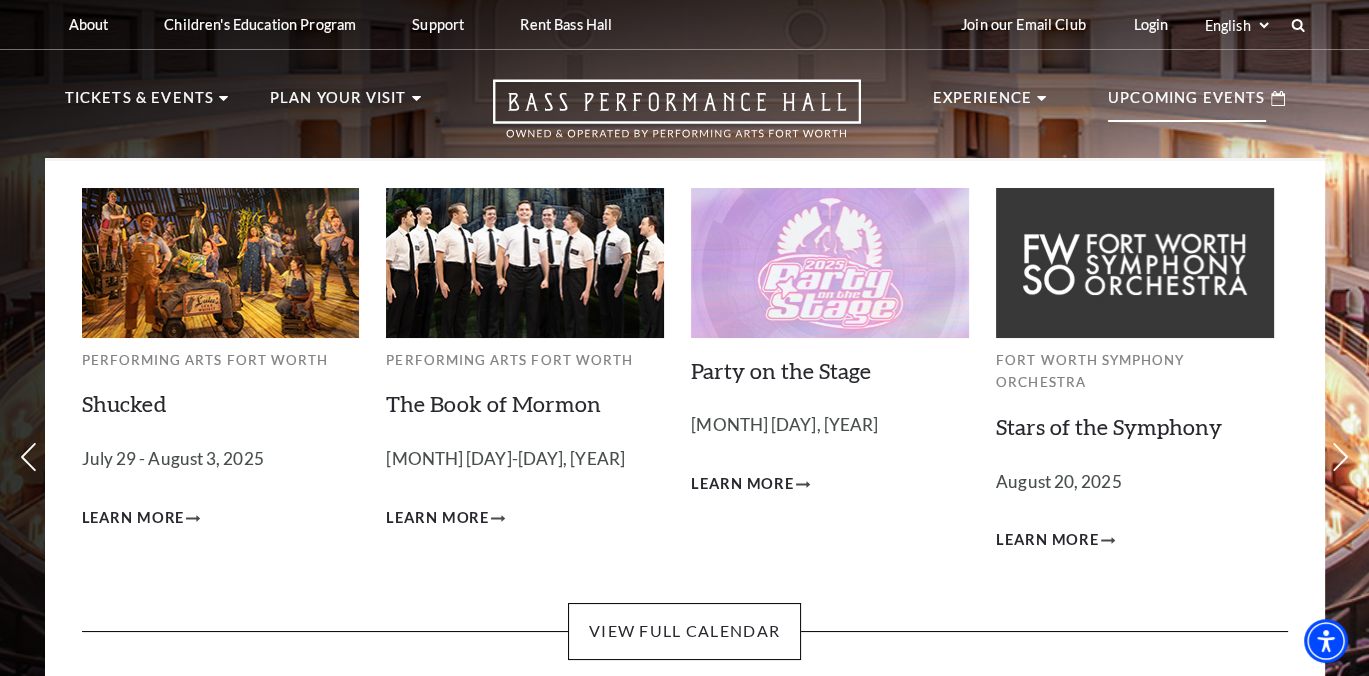 click on "Upcoming Events" at bounding box center [1187, 104] 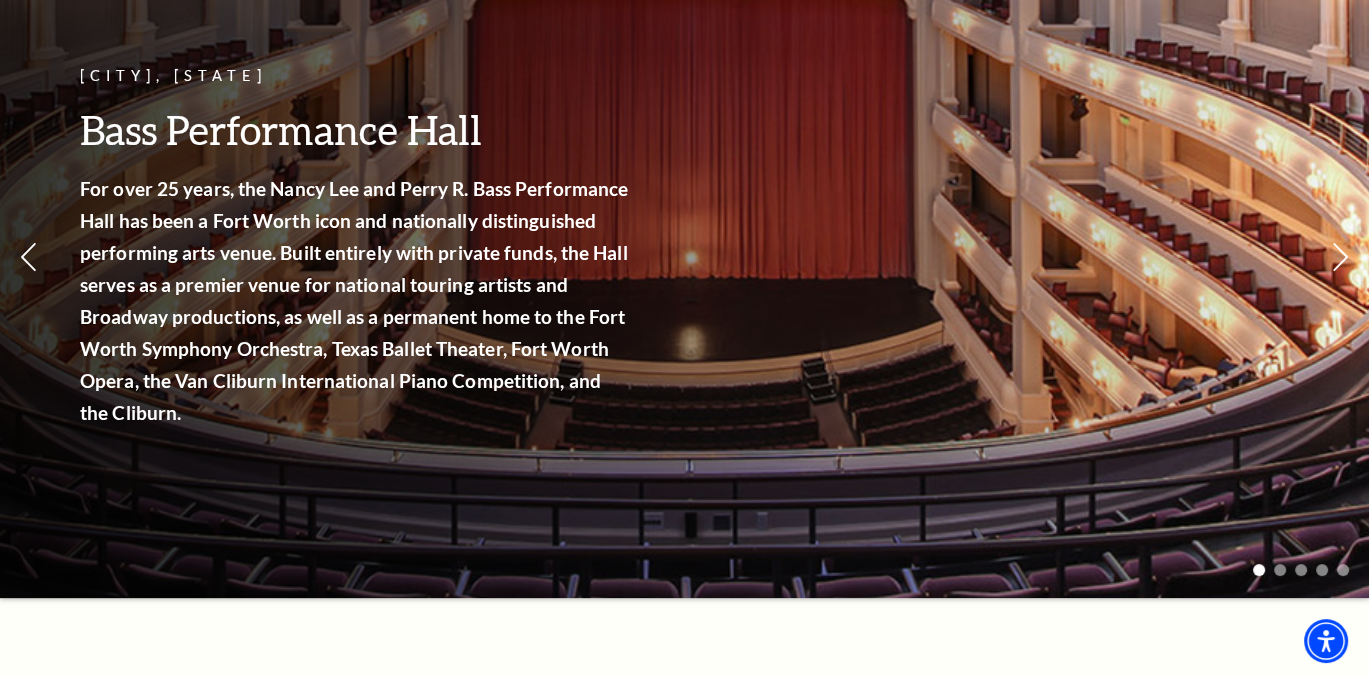 scroll, scrollTop: 0, scrollLeft: 0, axis: both 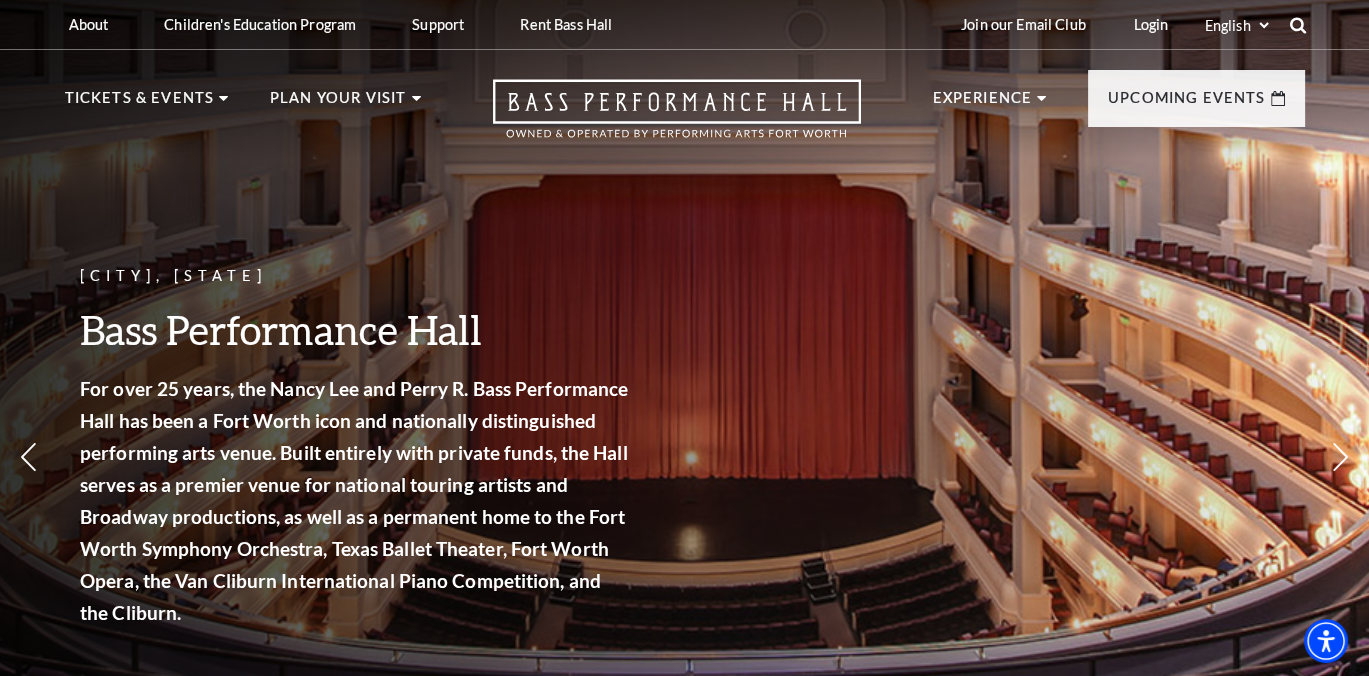 click 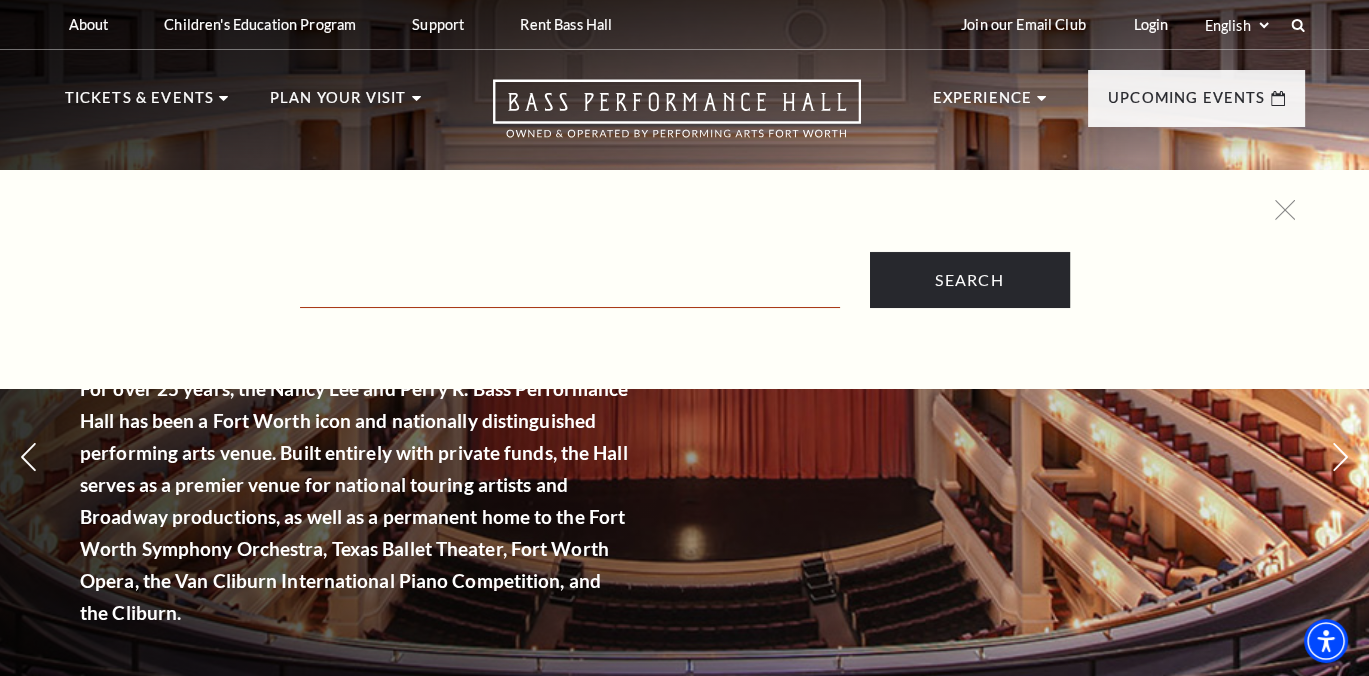 click at bounding box center (570, 287) 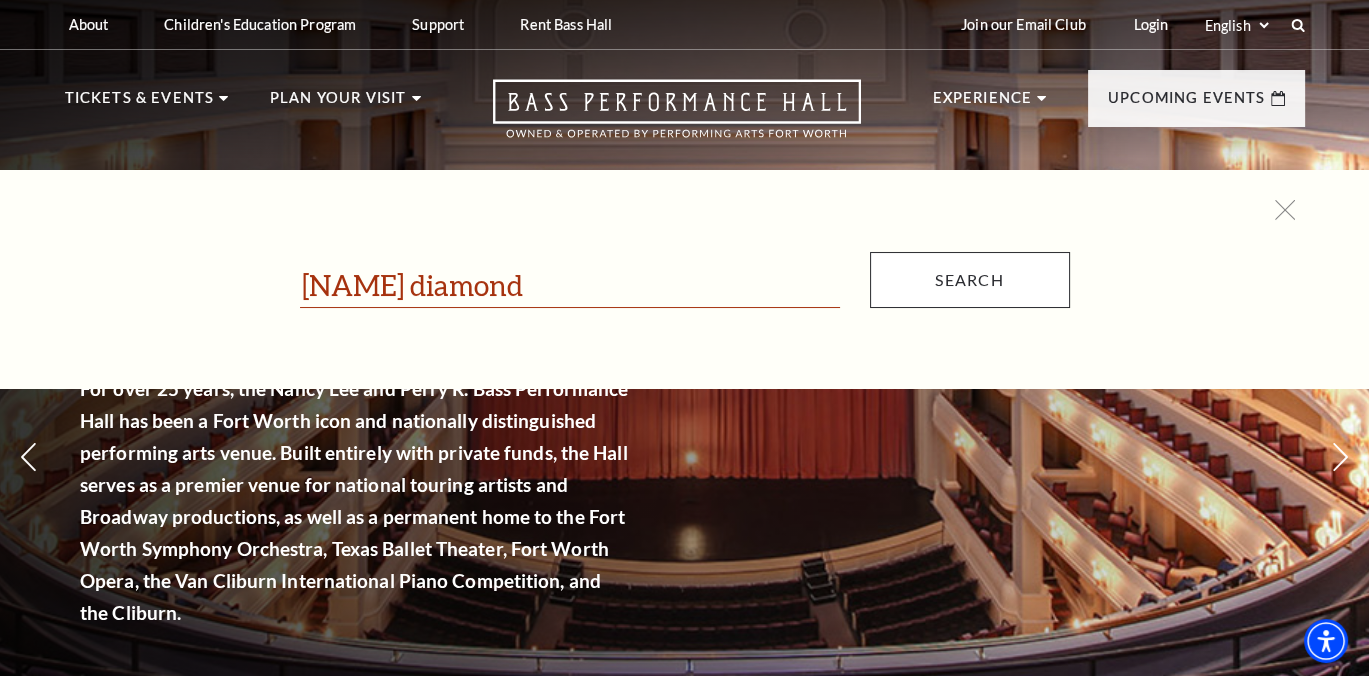type on "neil diamond" 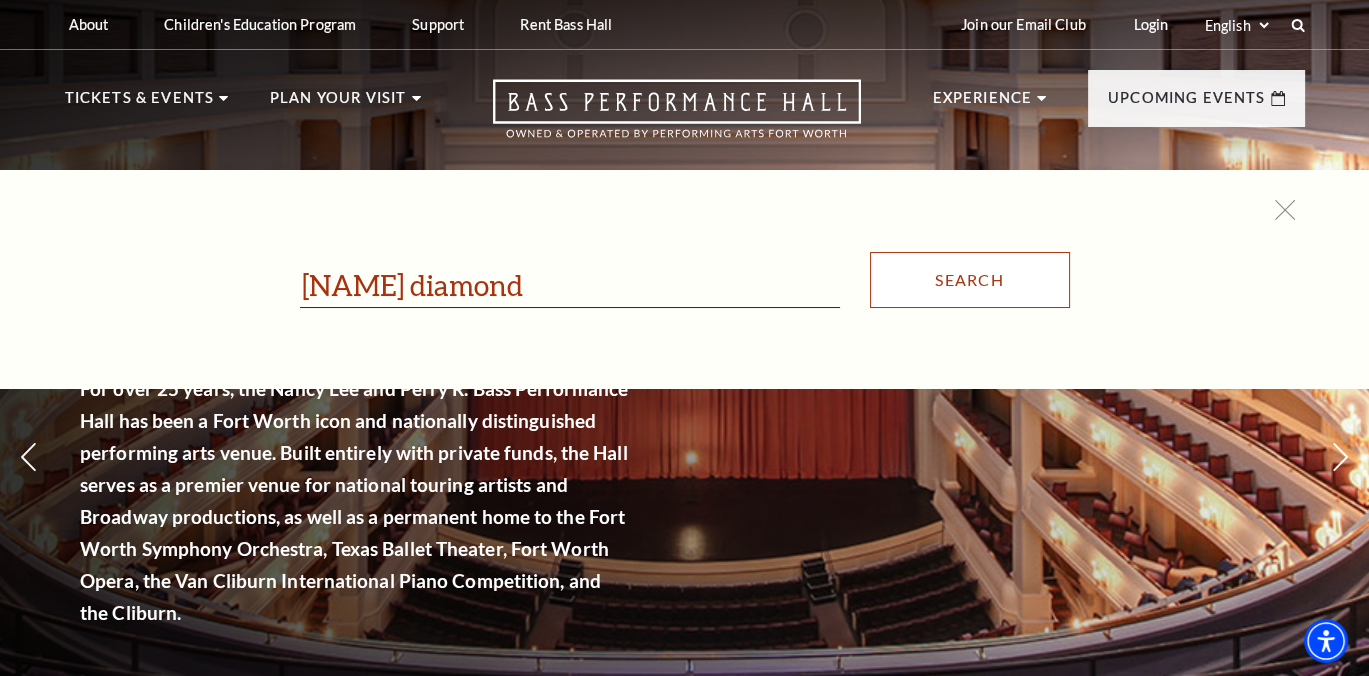 click on "Search" at bounding box center (970, 280) 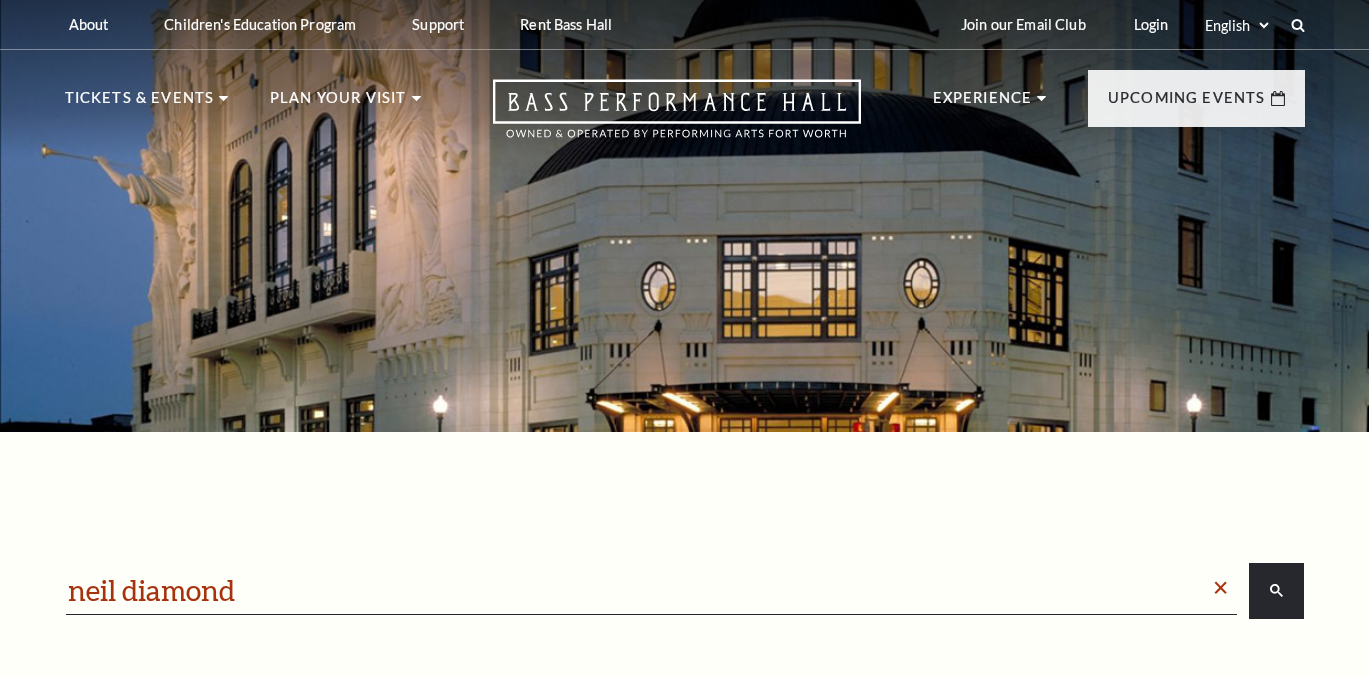 scroll, scrollTop: 0, scrollLeft: 0, axis: both 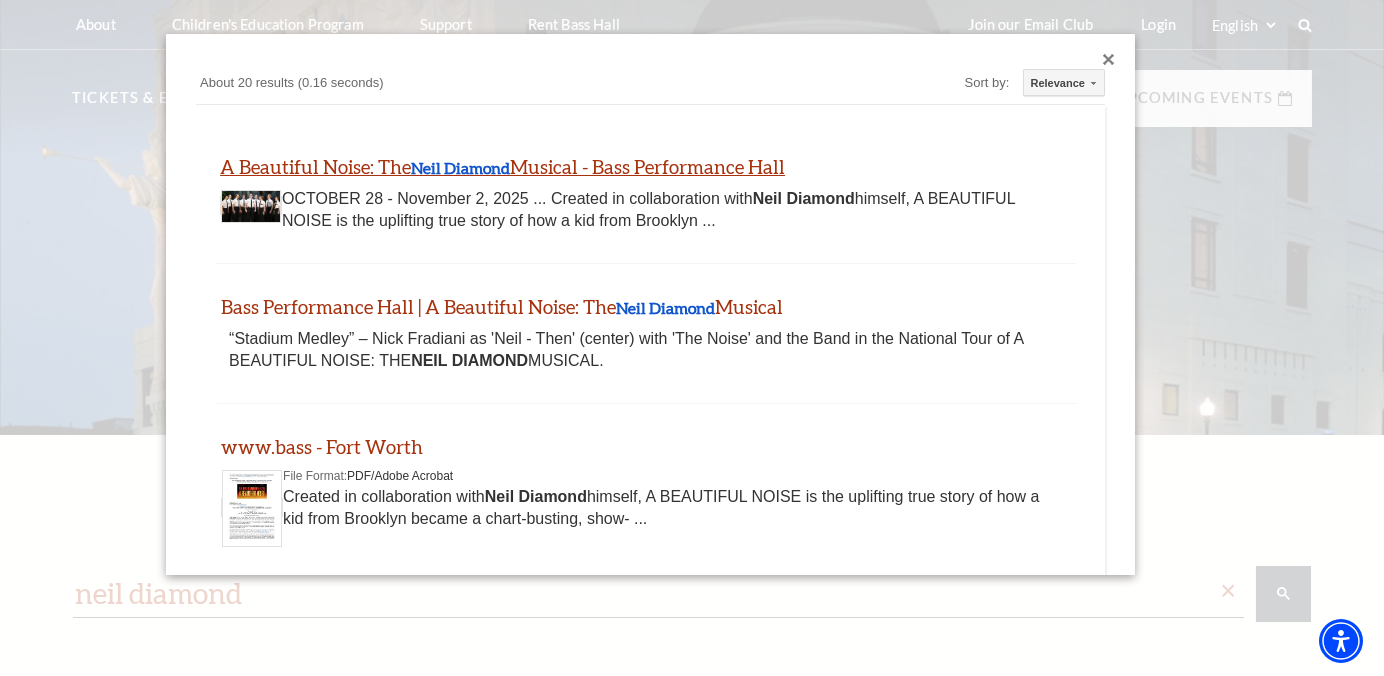 click on "A Beautiful Noise: The  Neil Diamond  Musical - Bass Performance Hall" at bounding box center [502, 166] 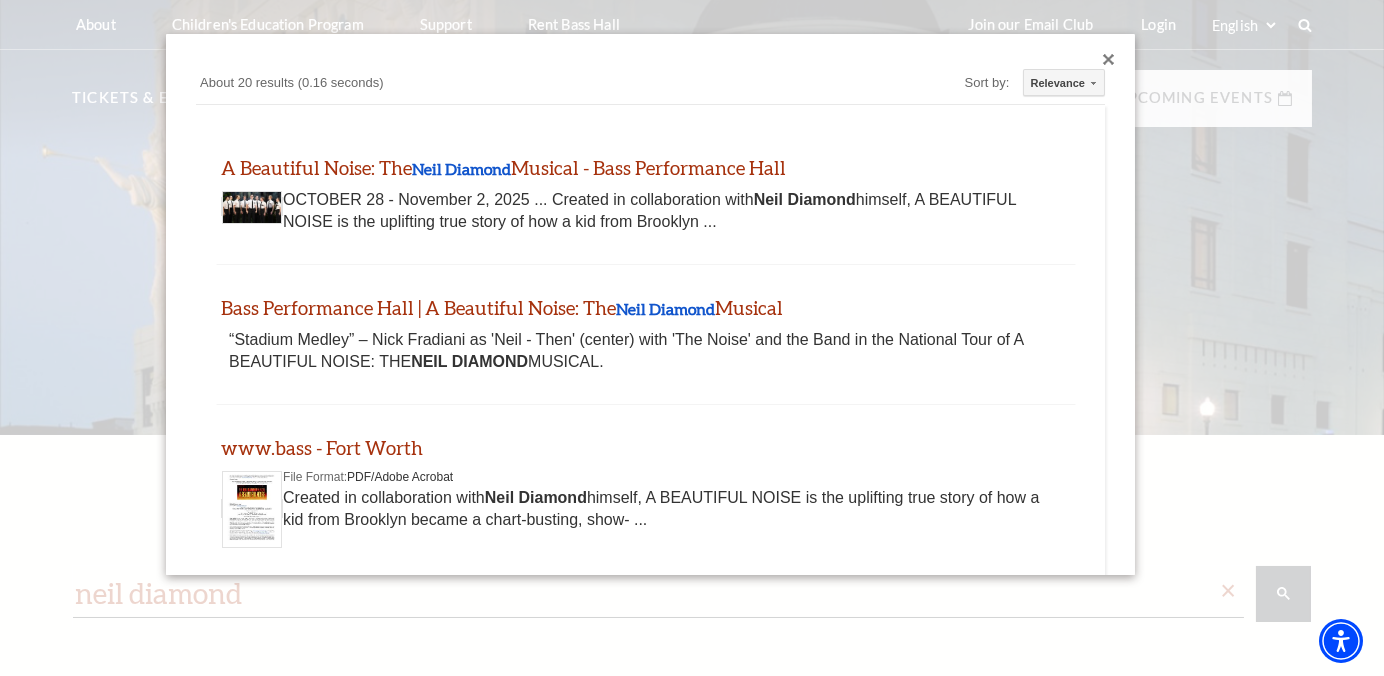click at bounding box center [1109, 60] 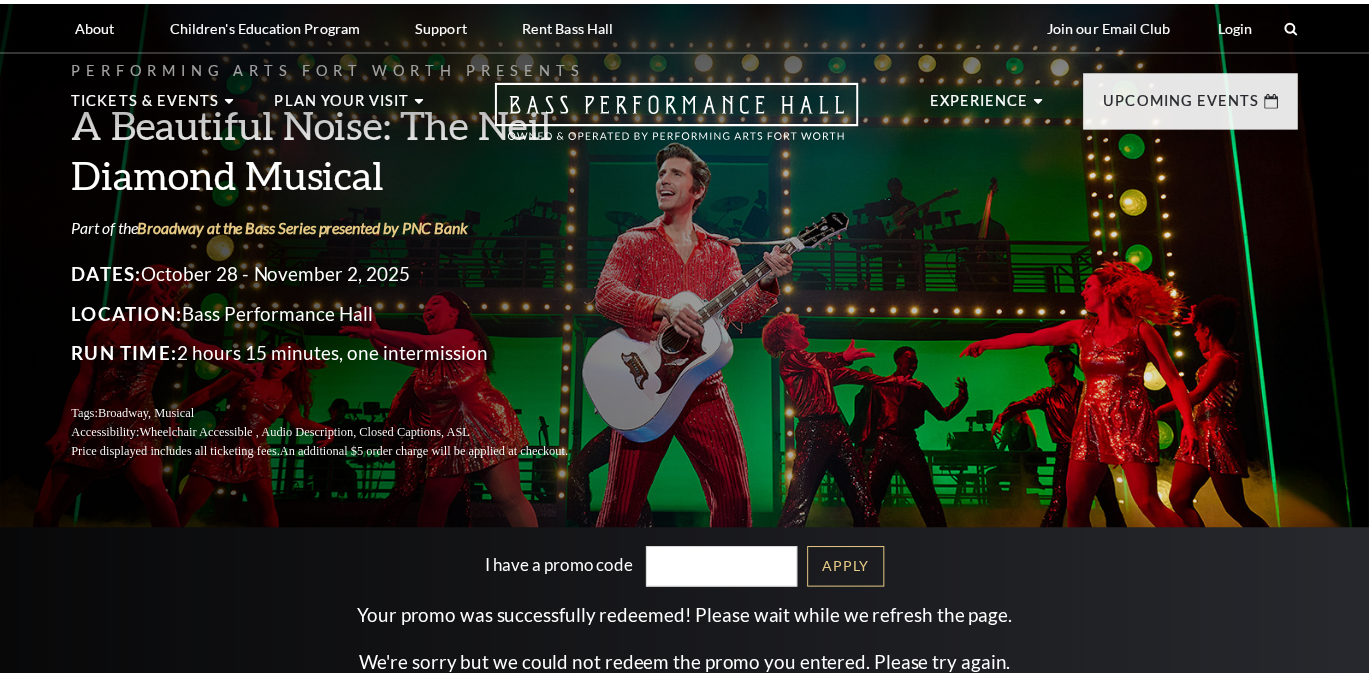 scroll, scrollTop: 0, scrollLeft: 0, axis: both 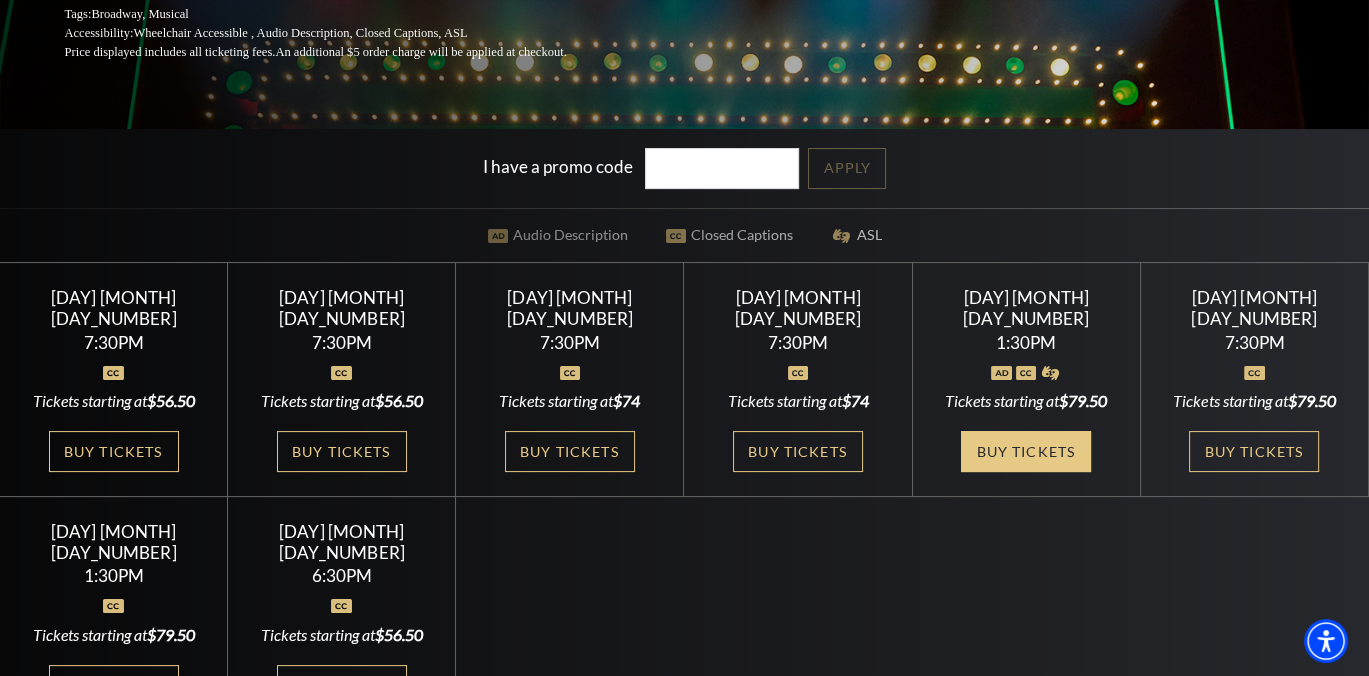 click on "Buy Tickets" at bounding box center (1026, 451) 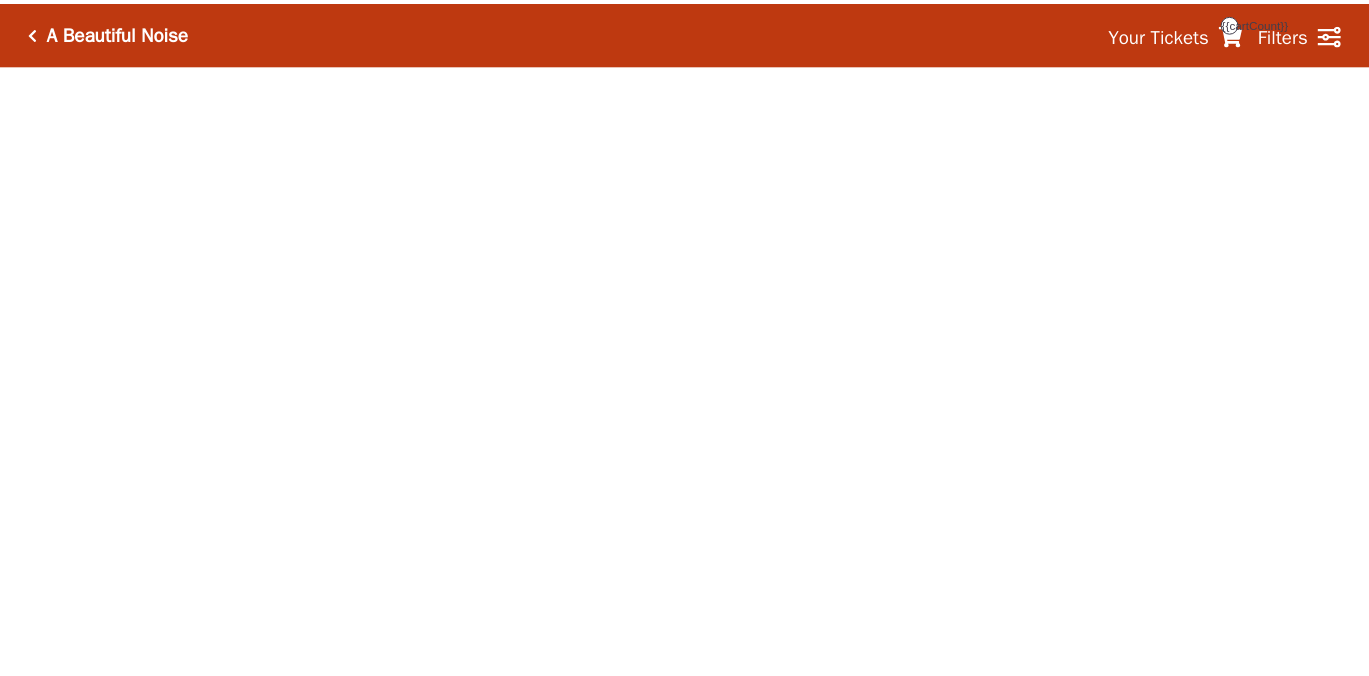 scroll, scrollTop: 0, scrollLeft: 0, axis: both 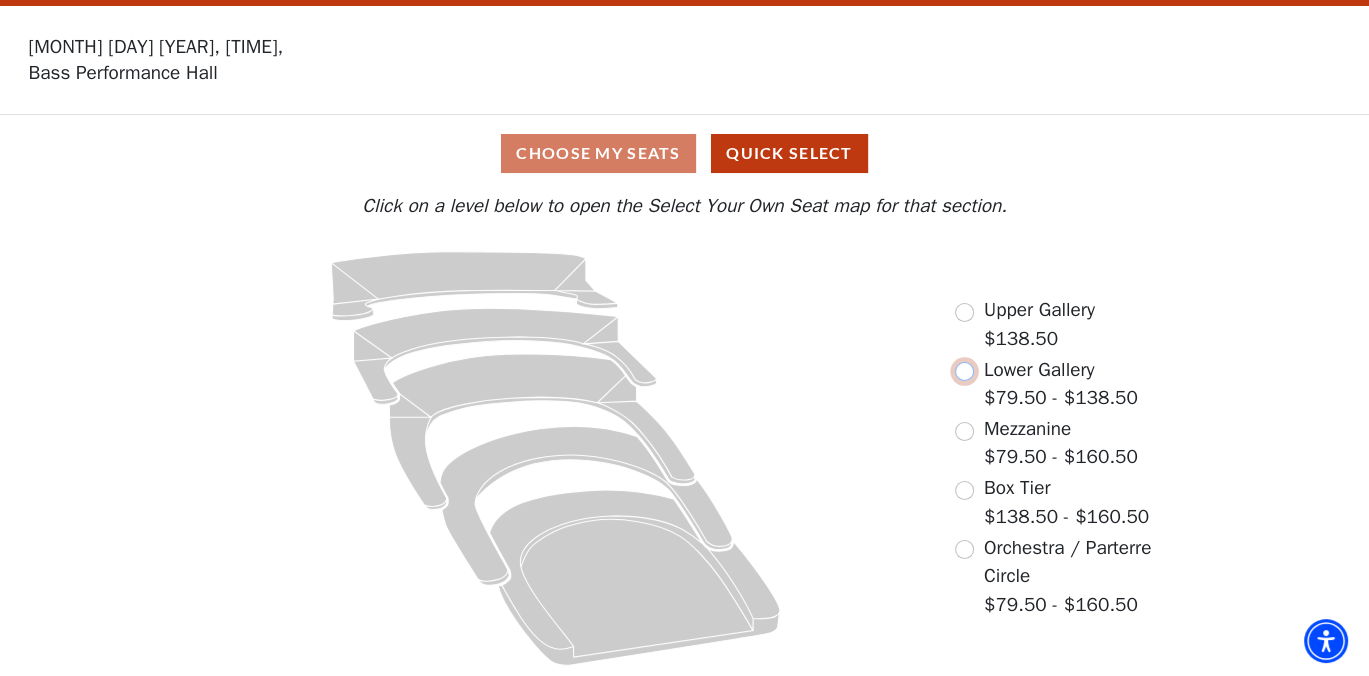 click at bounding box center [964, 371] 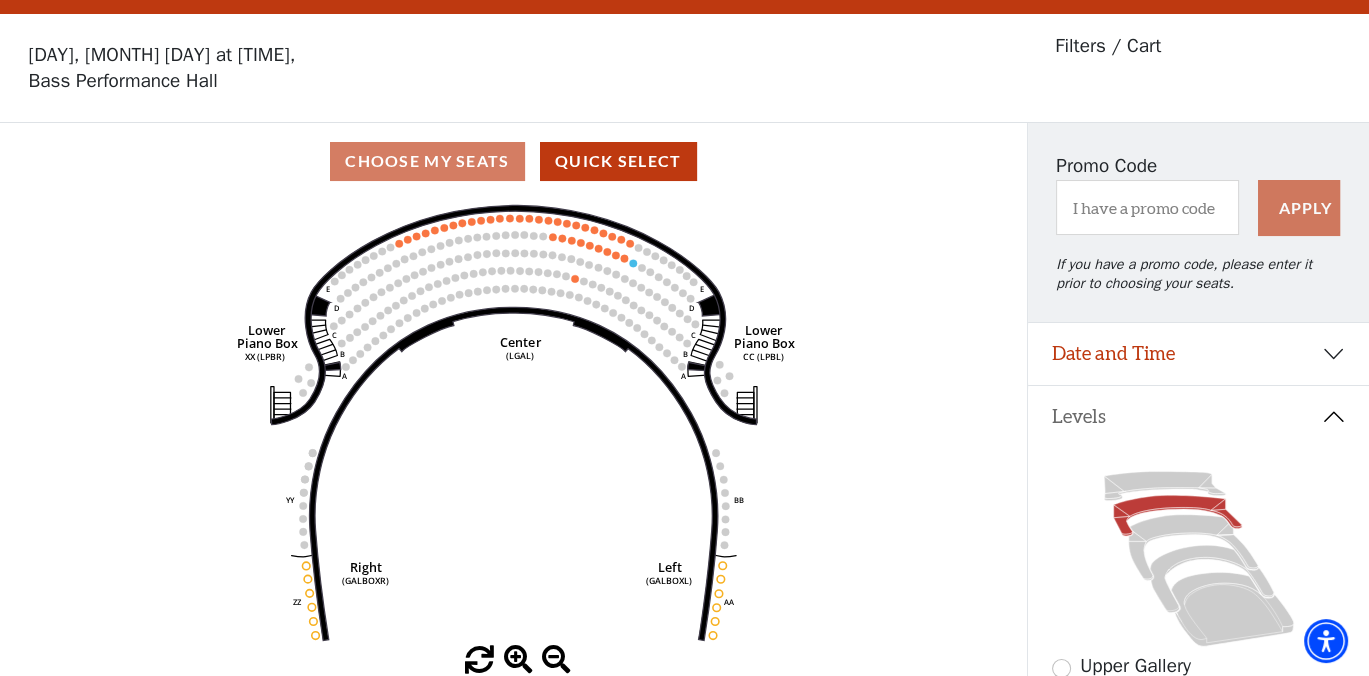 scroll, scrollTop: 92, scrollLeft: 0, axis: vertical 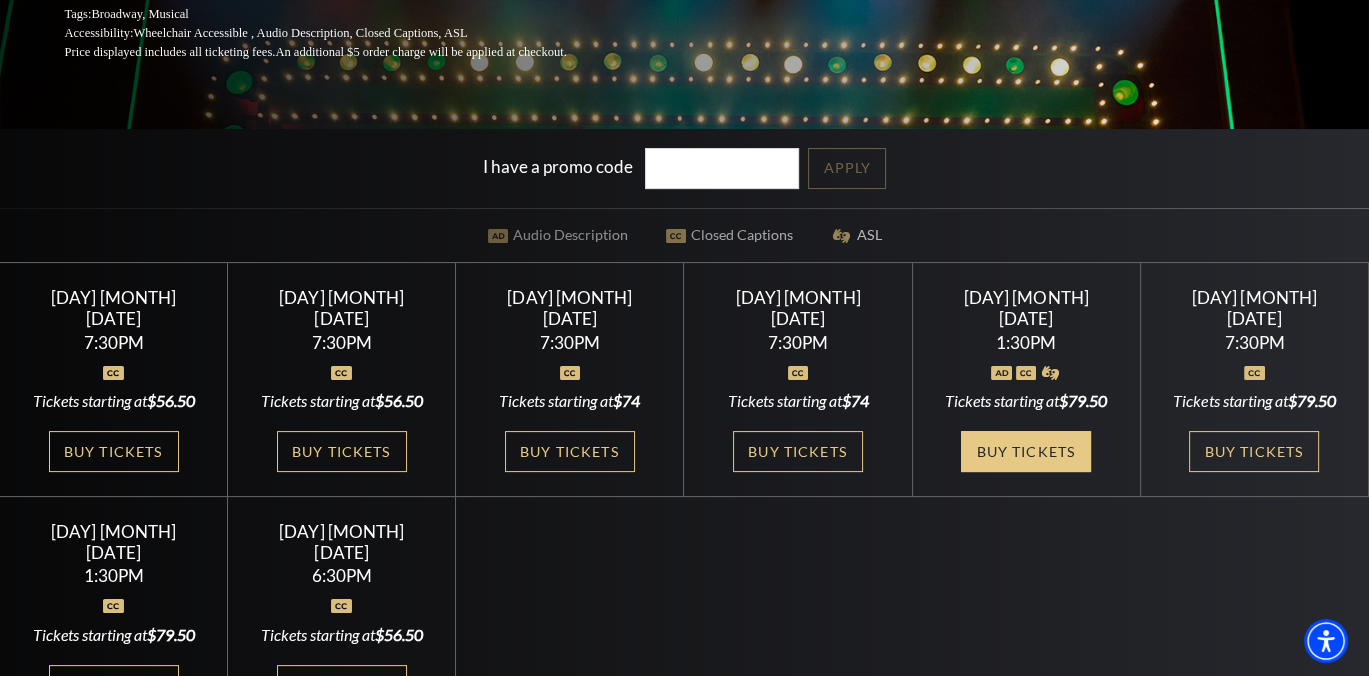 click on "Buy Tickets" at bounding box center (1026, 451) 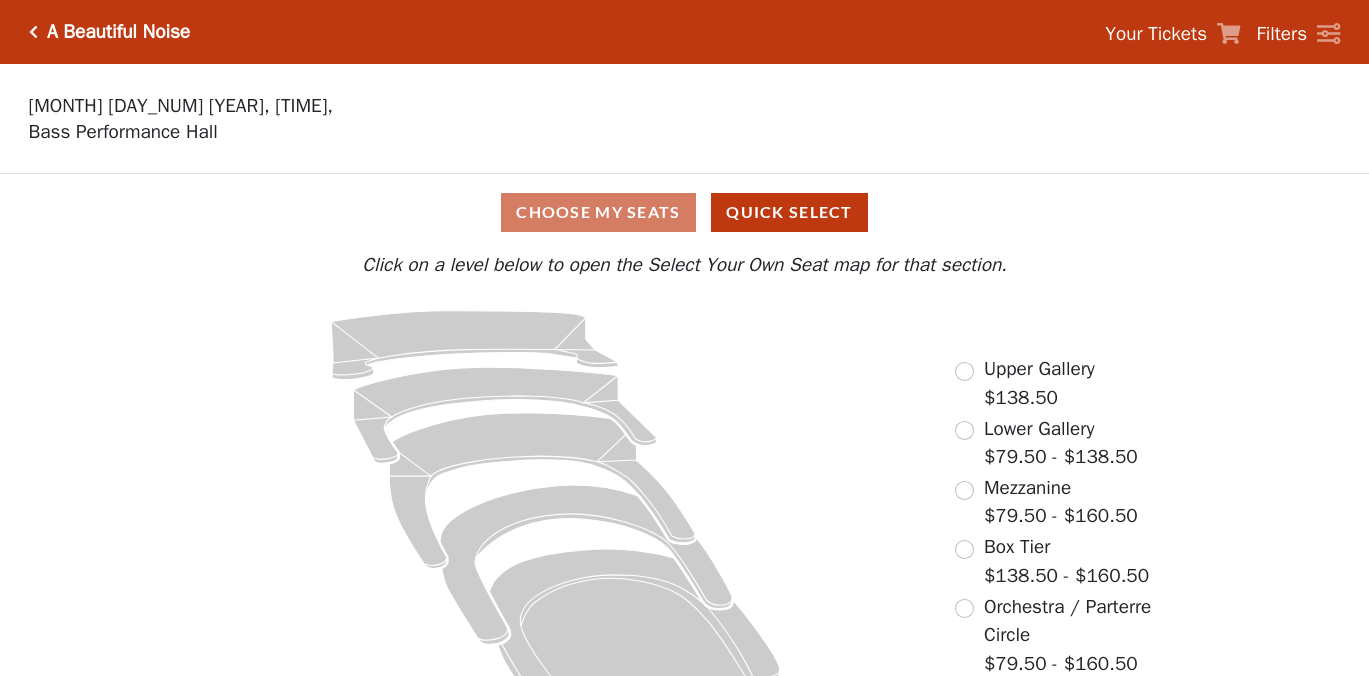 scroll, scrollTop: 0, scrollLeft: 0, axis: both 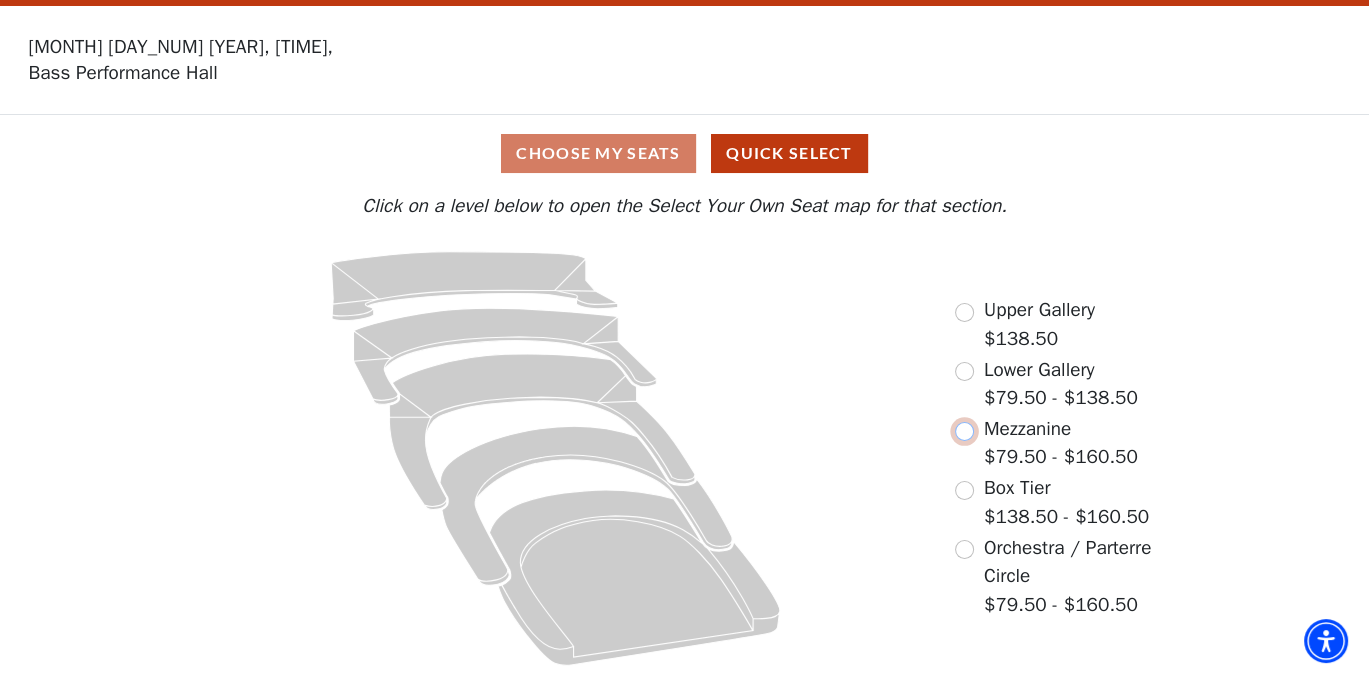 click at bounding box center (964, 431) 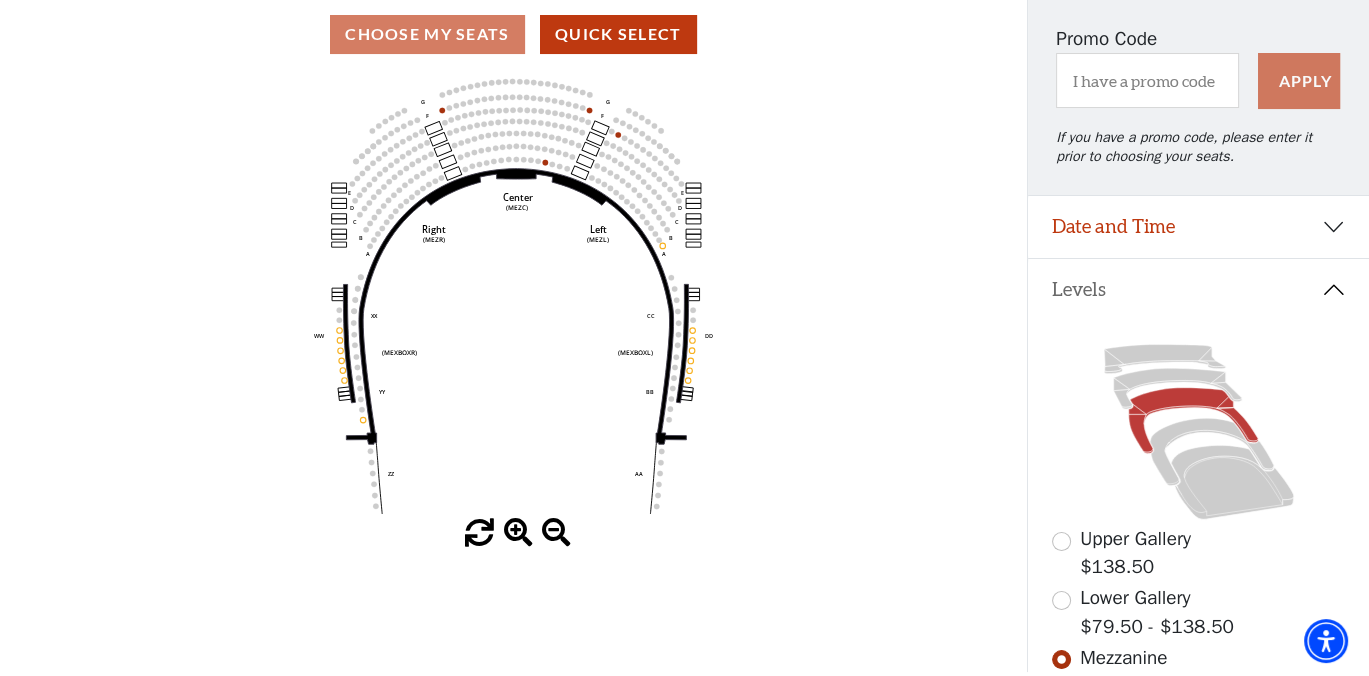 scroll, scrollTop: 292, scrollLeft: 0, axis: vertical 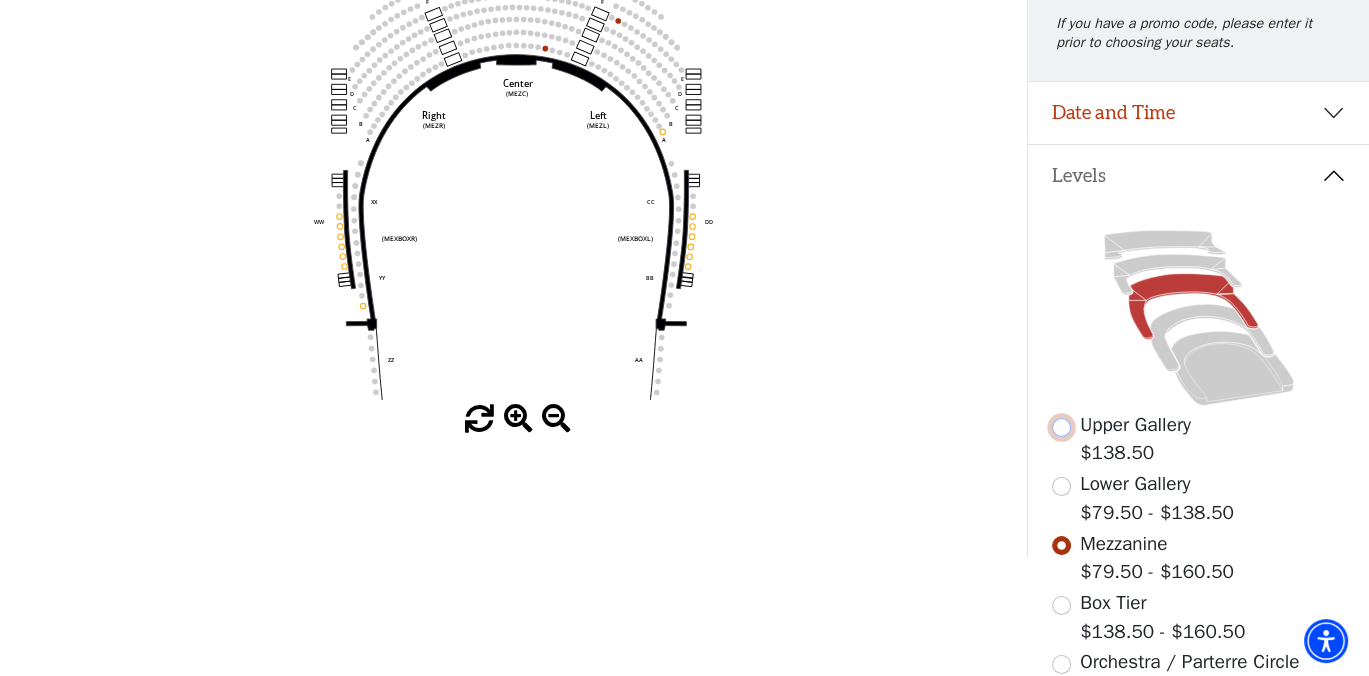 click at bounding box center (1061, 427) 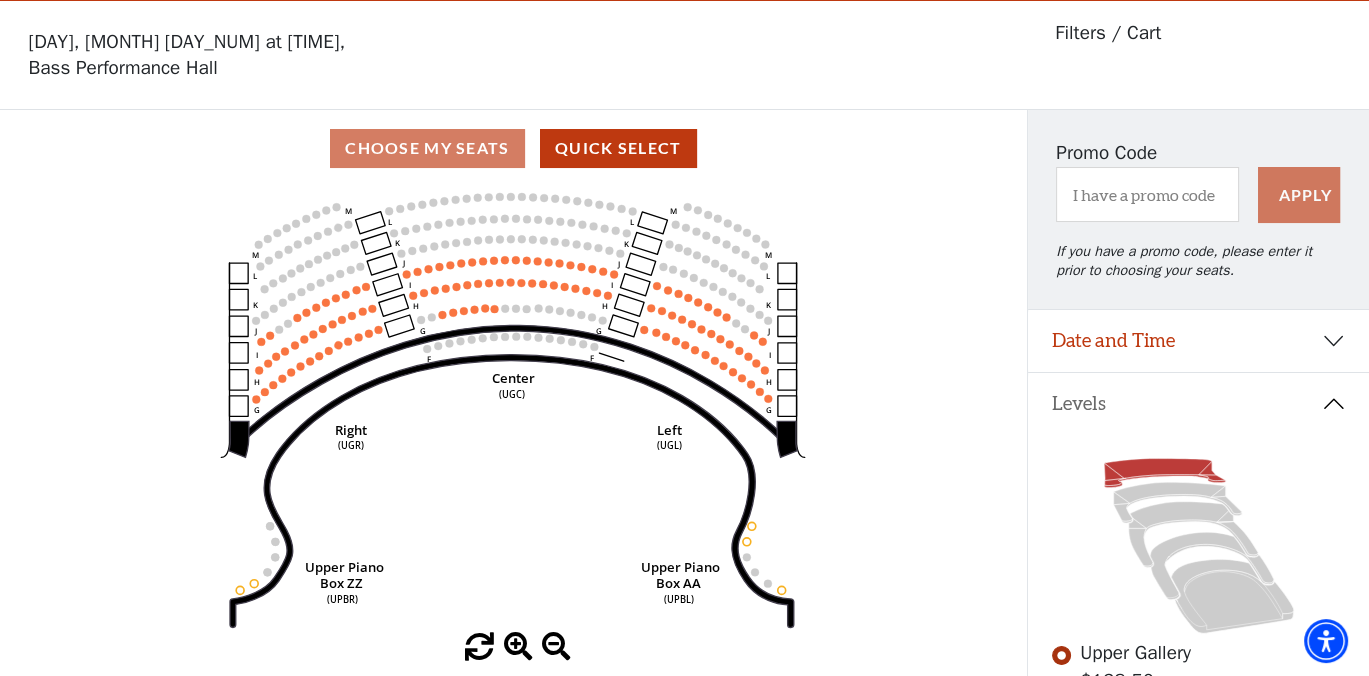scroll, scrollTop: 92, scrollLeft: 0, axis: vertical 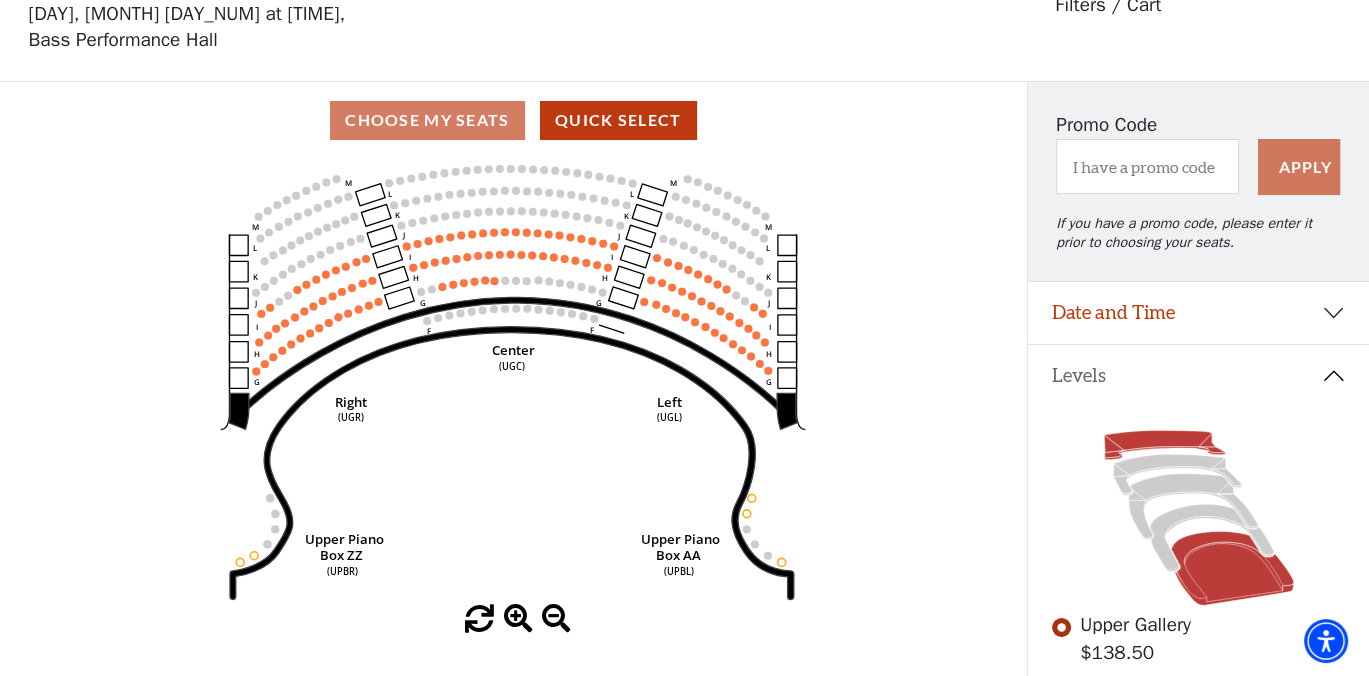 click 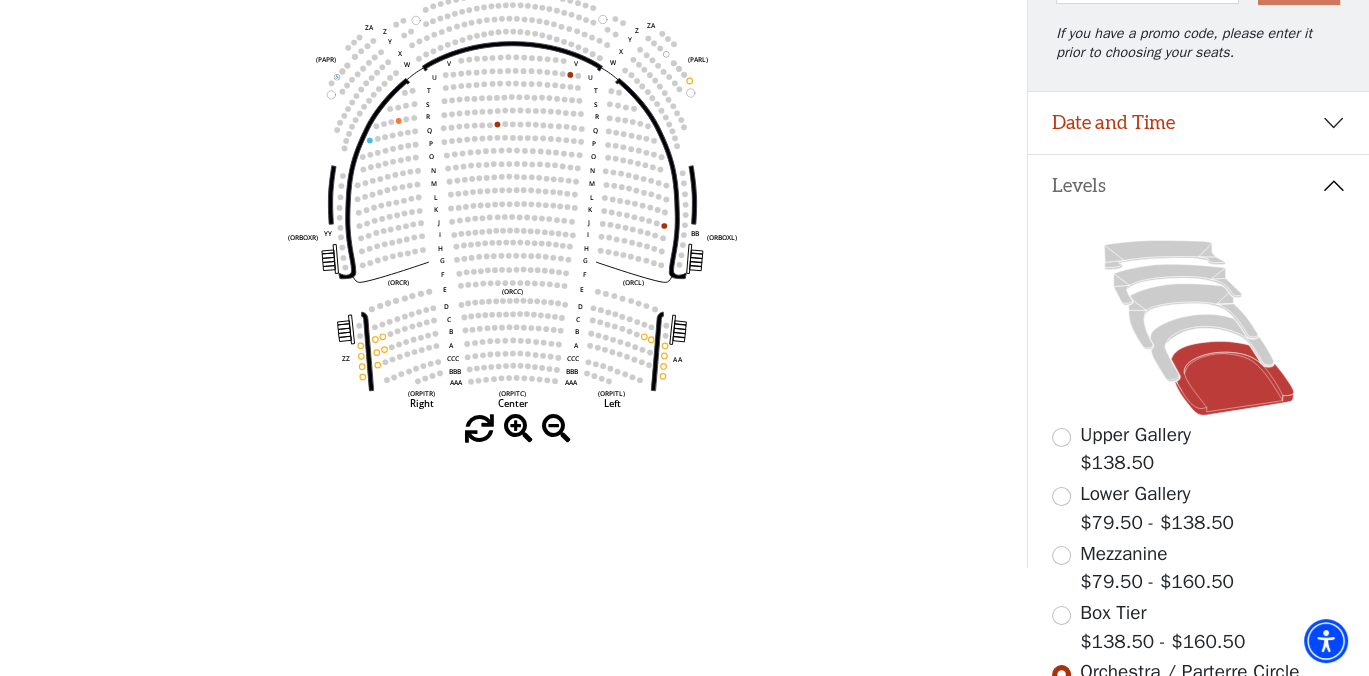 scroll, scrollTop: 292, scrollLeft: 0, axis: vertical 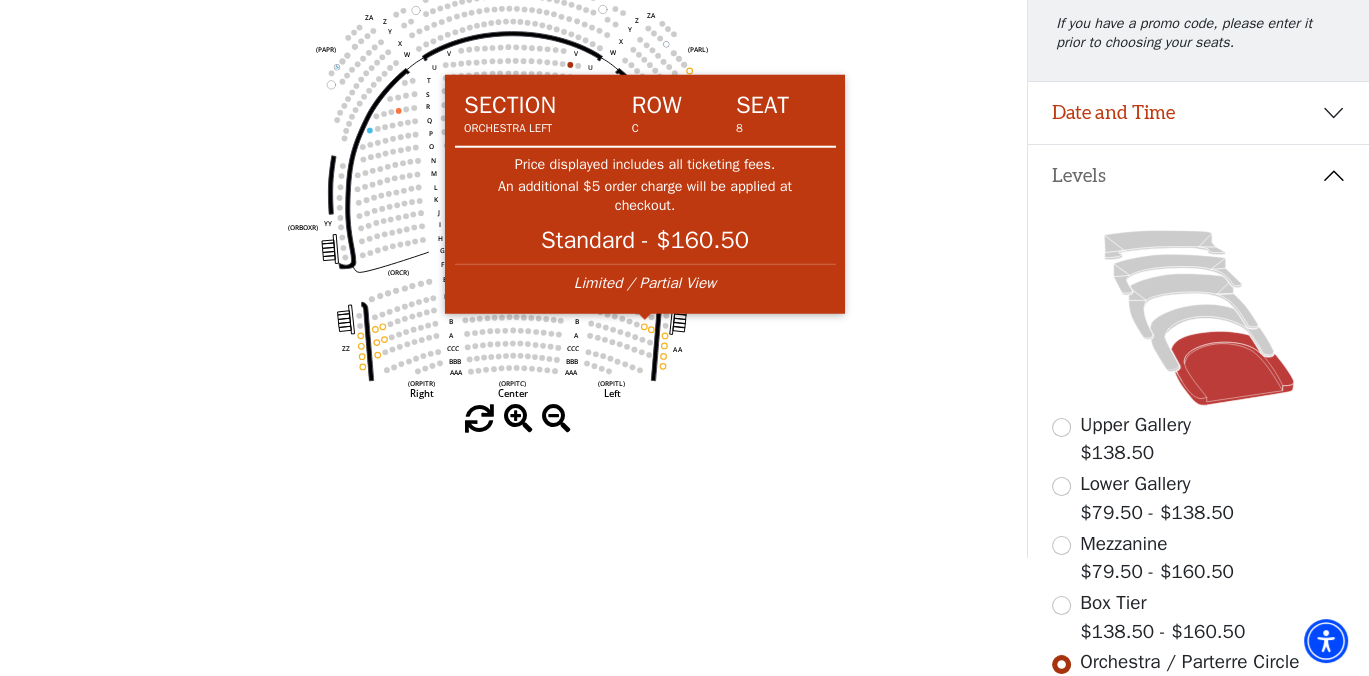 click 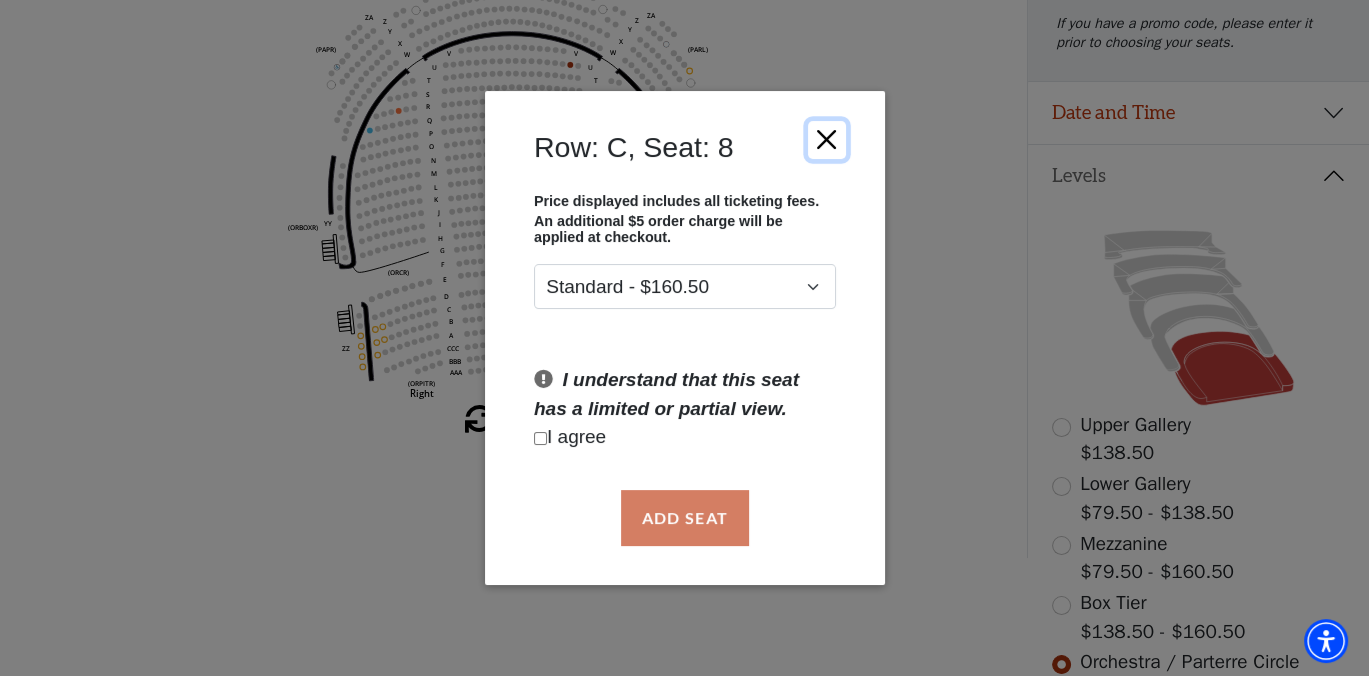 click at bounding box center (826, 139) 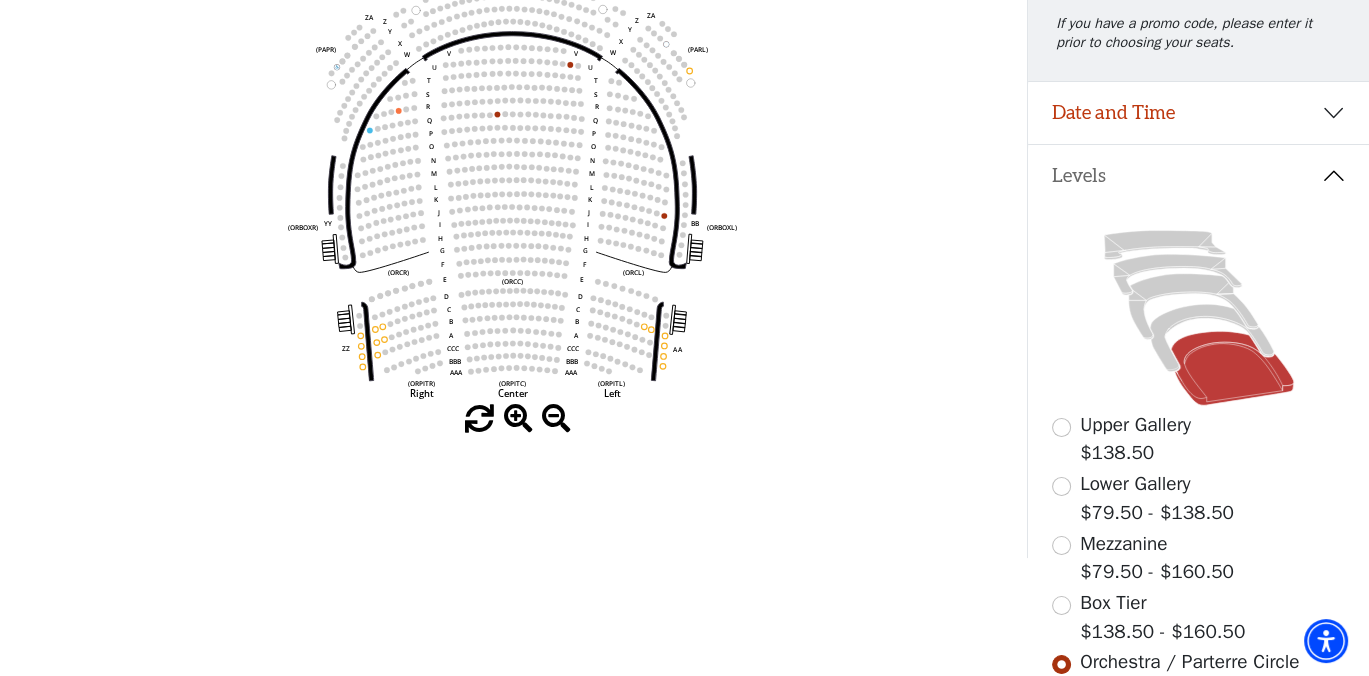 click 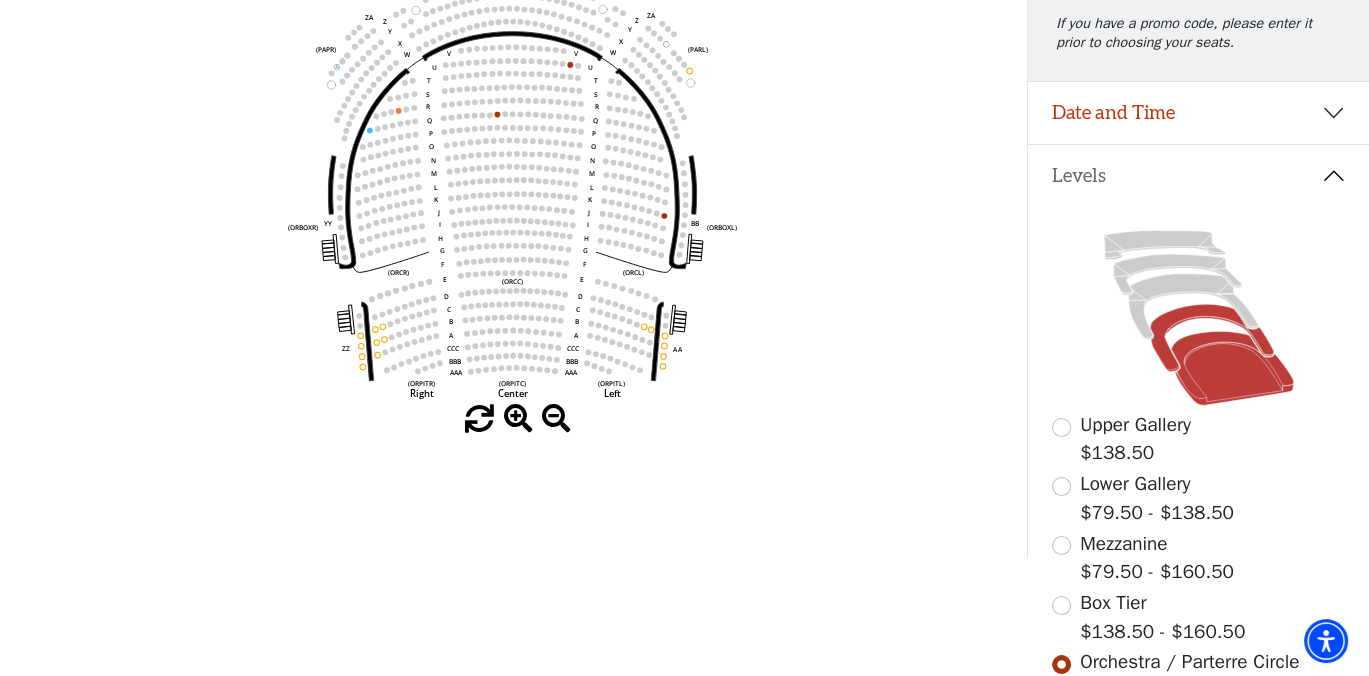 click 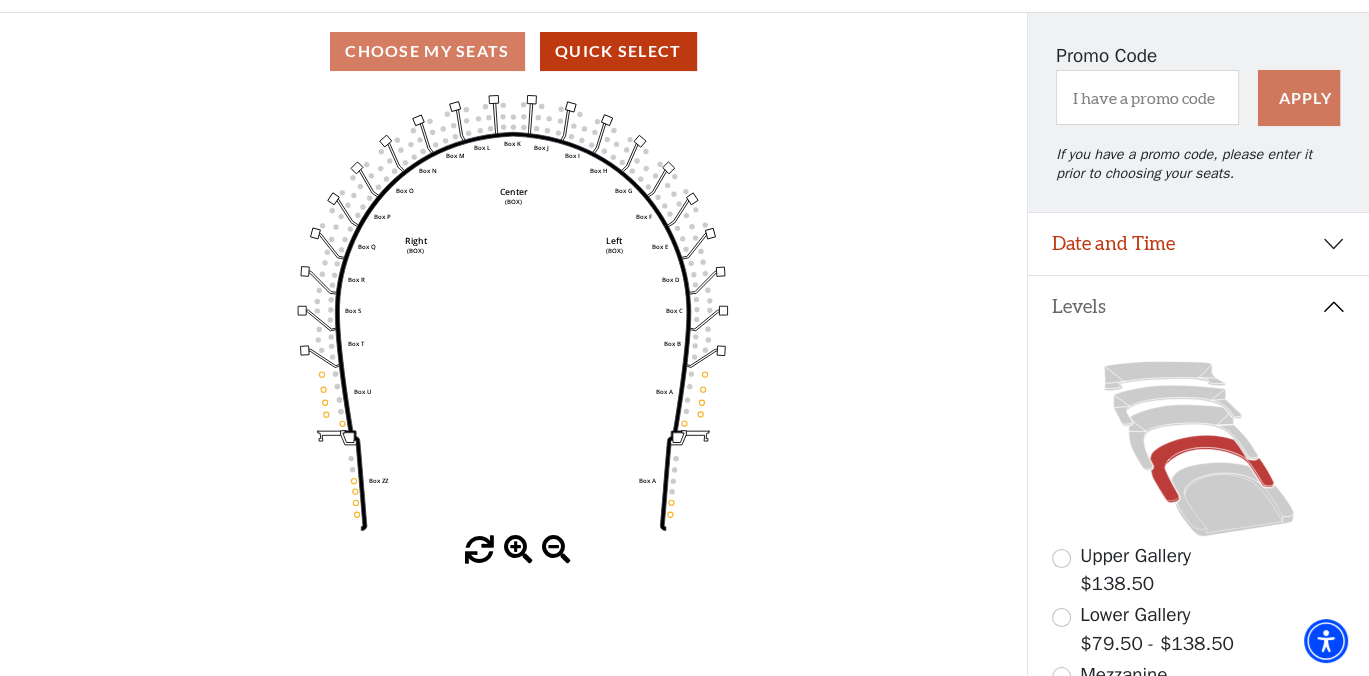 scroll, scrollTop: 192, scrollLeft: 0, axis: vertical 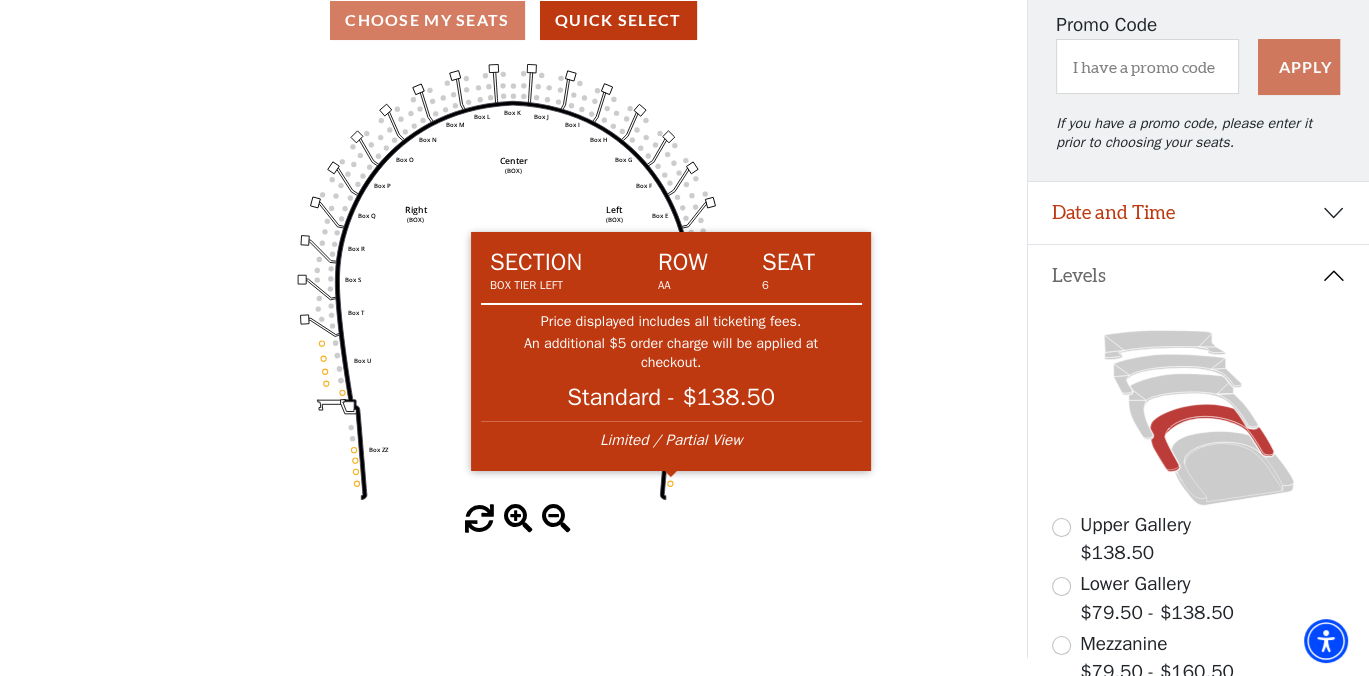 click 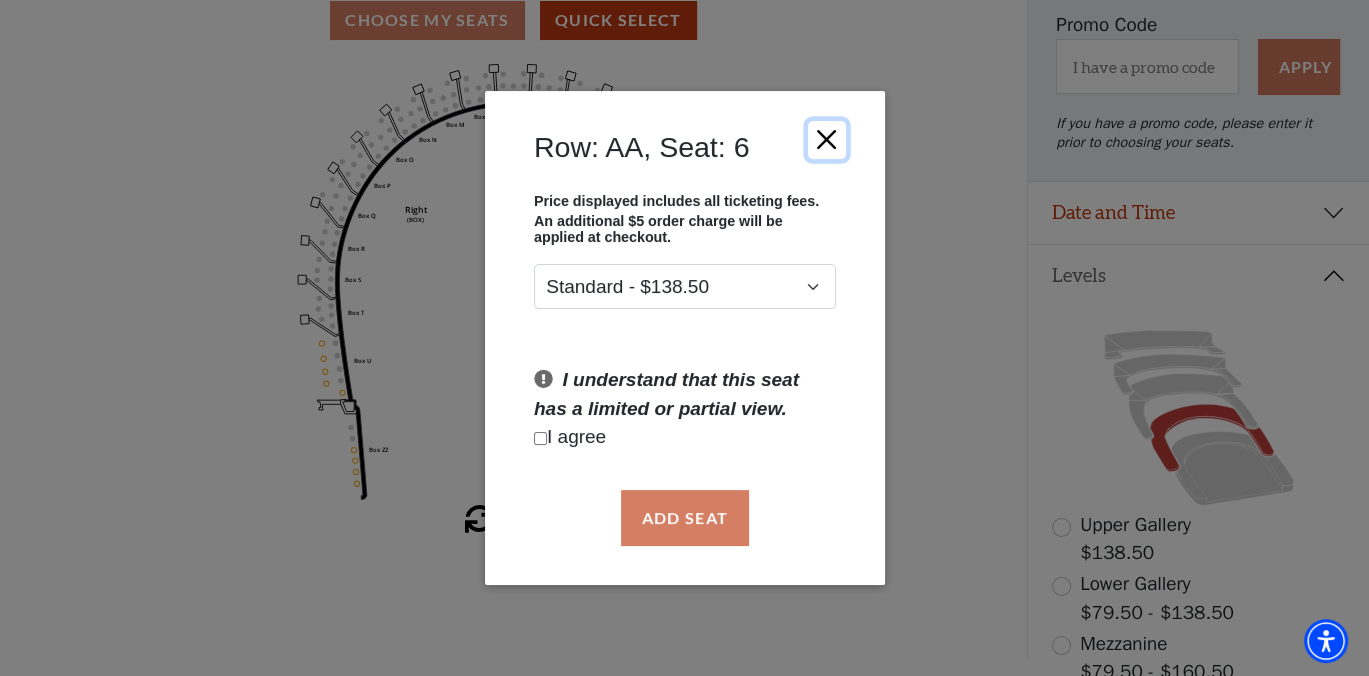 click at bounding box center (826, 139) 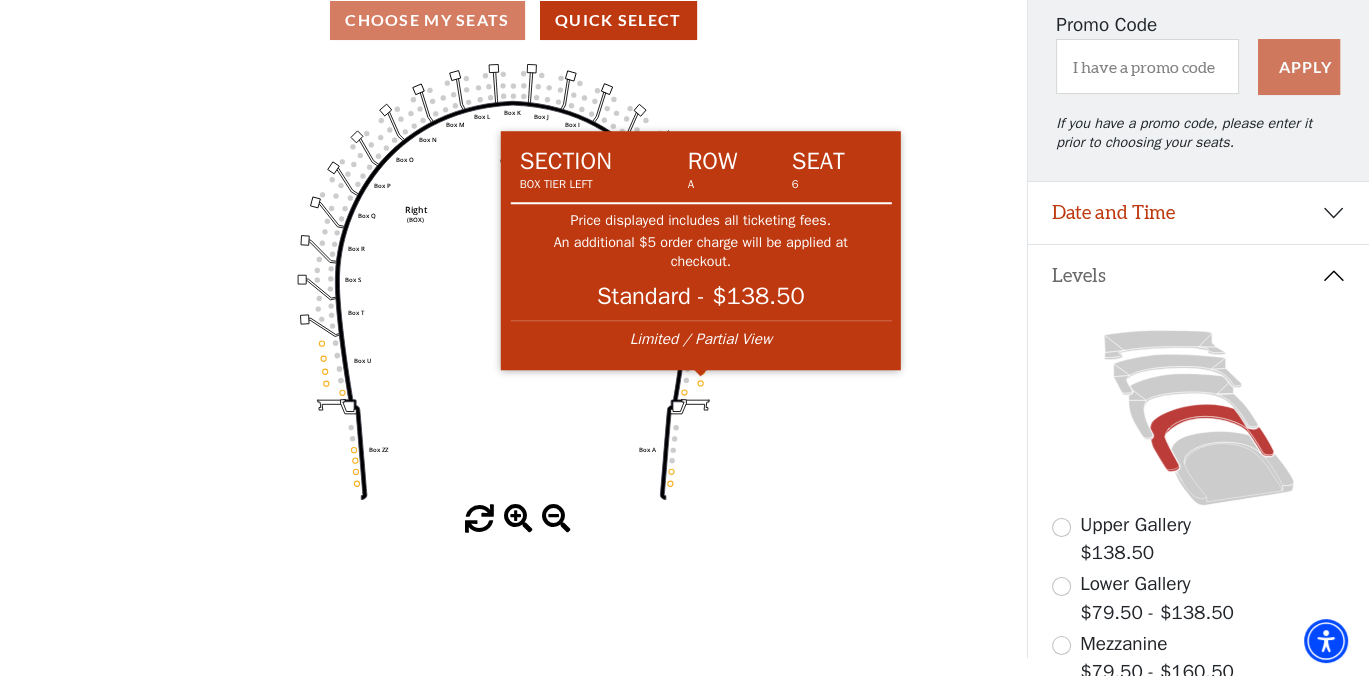click 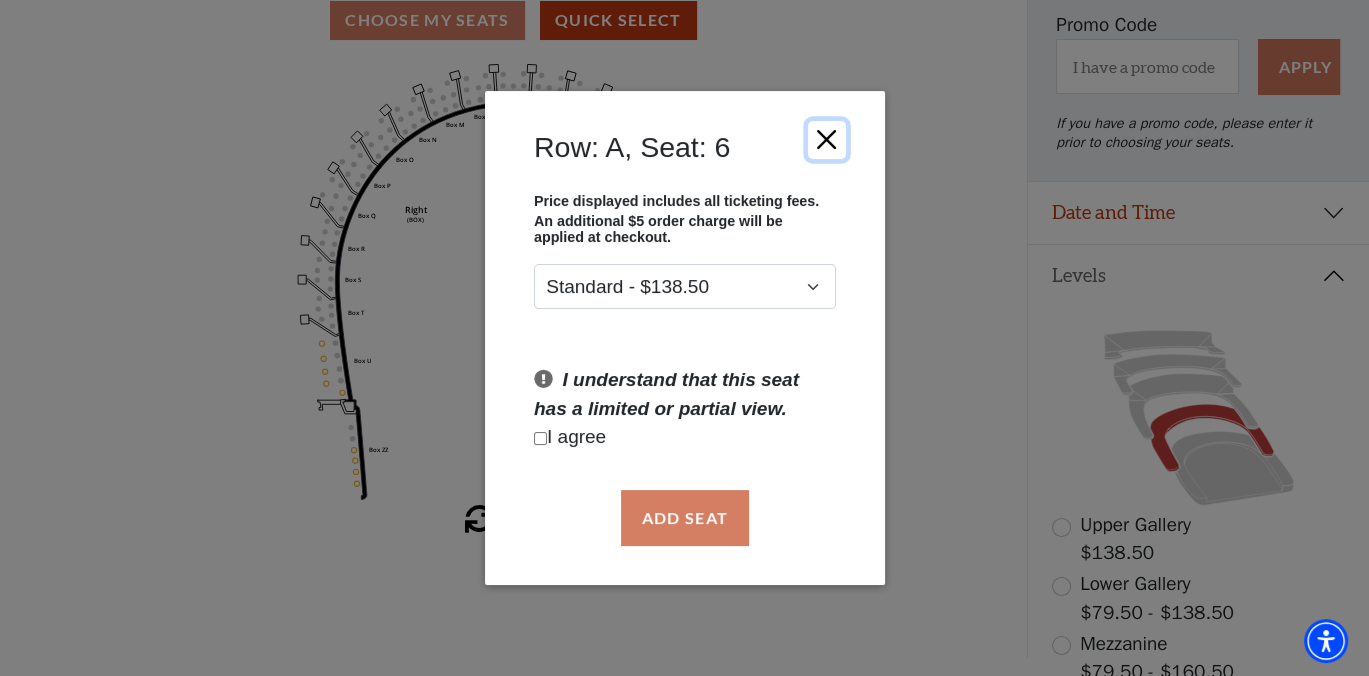 click at bounding box center (826, 139) 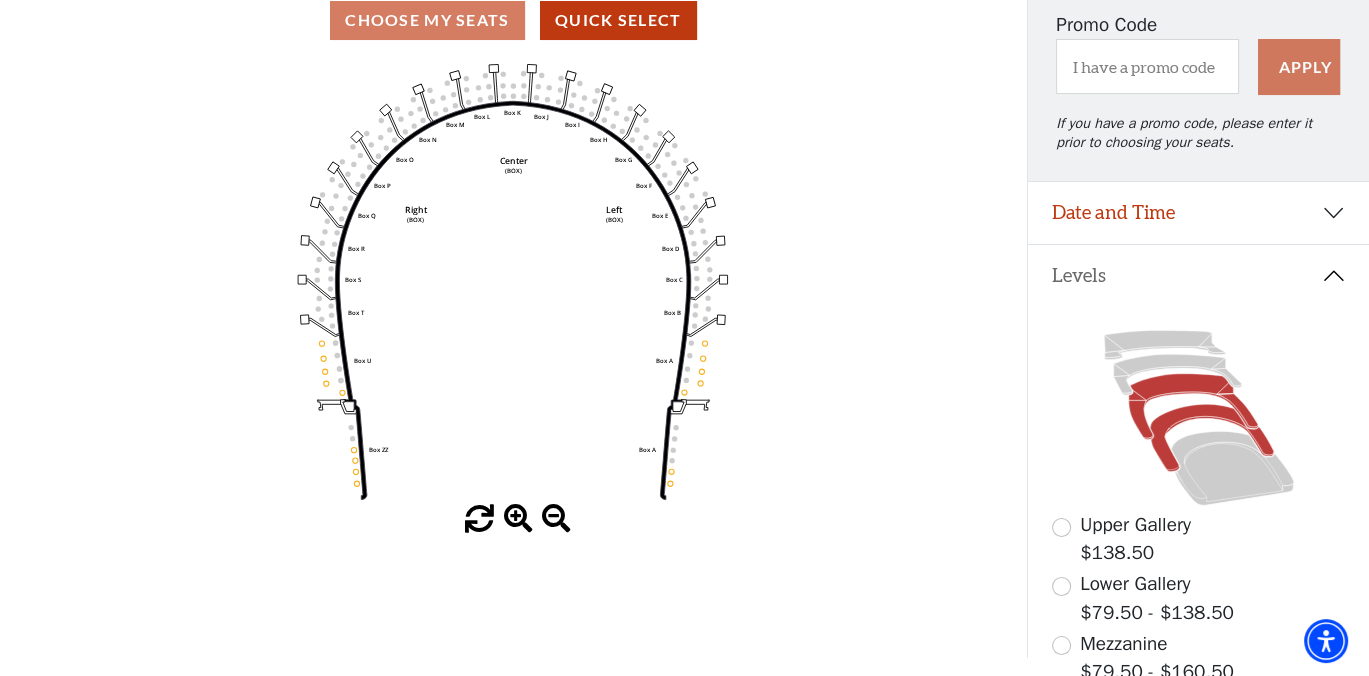 click 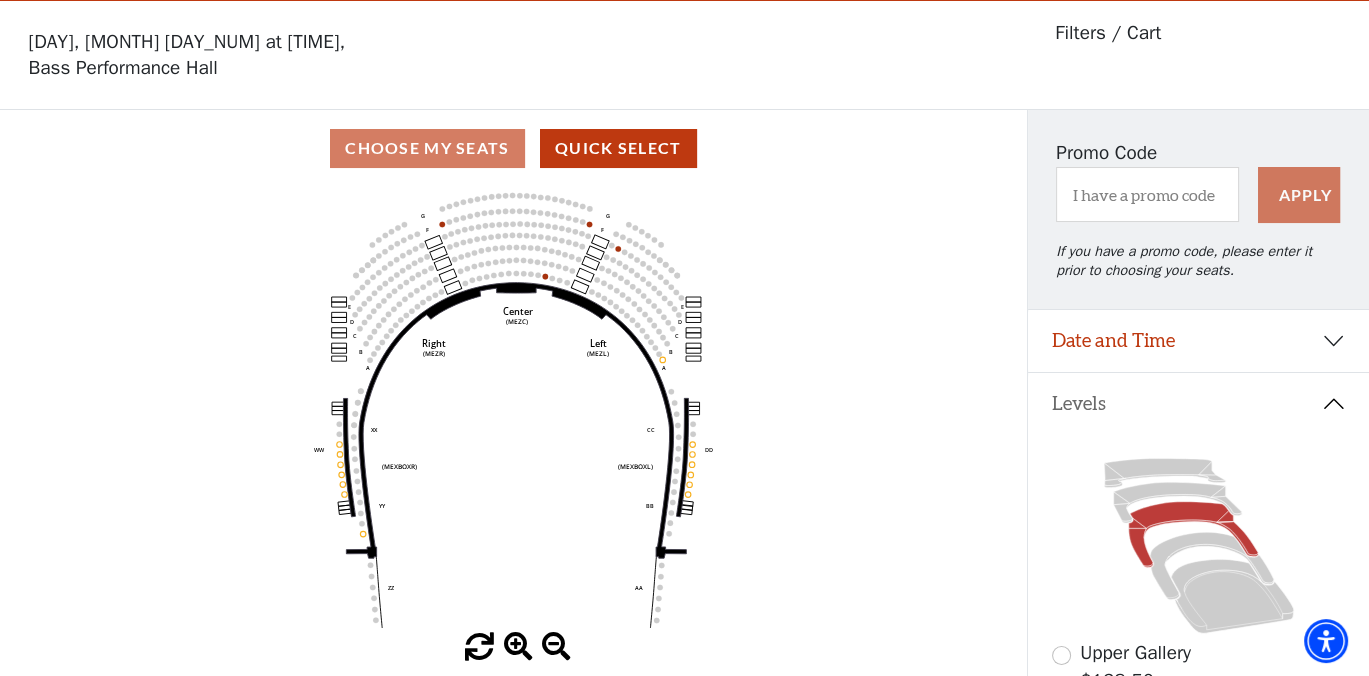 scroll, scrollTop: 92, scrollLeft: 0, axis: vertical 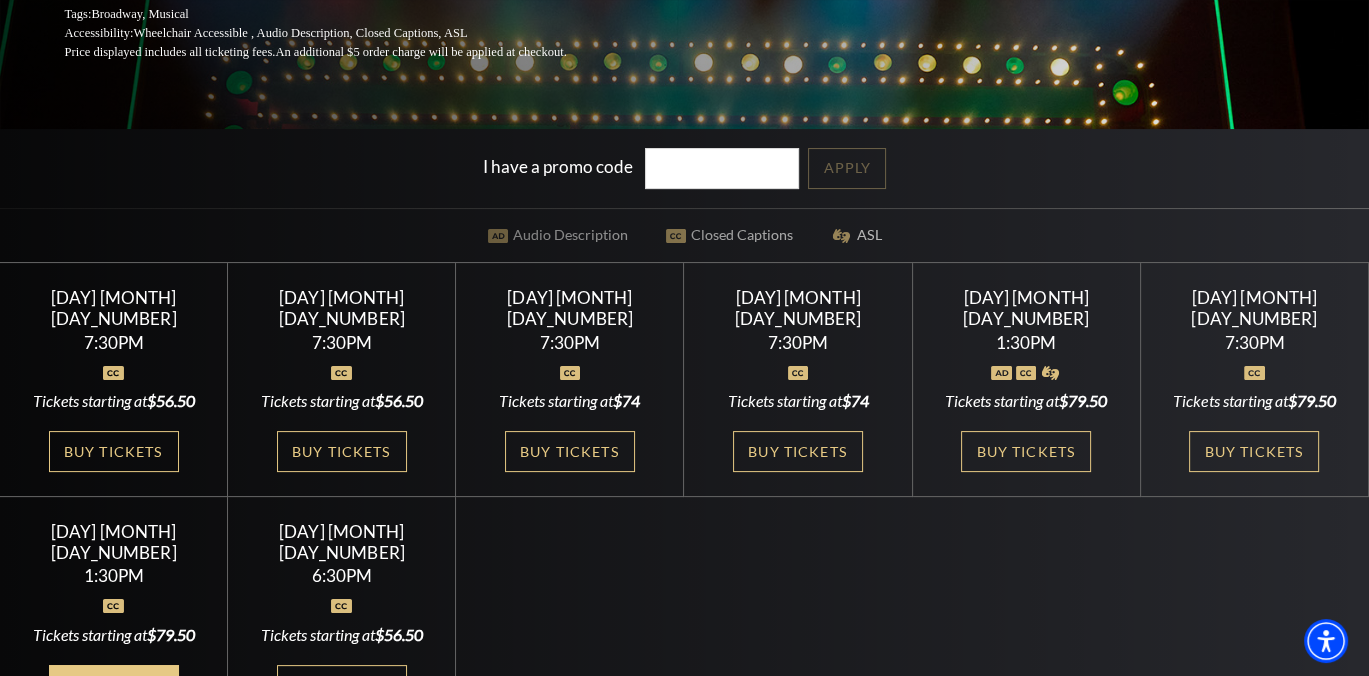 click on "Buy Tickets" at bounding box center (114, 685) 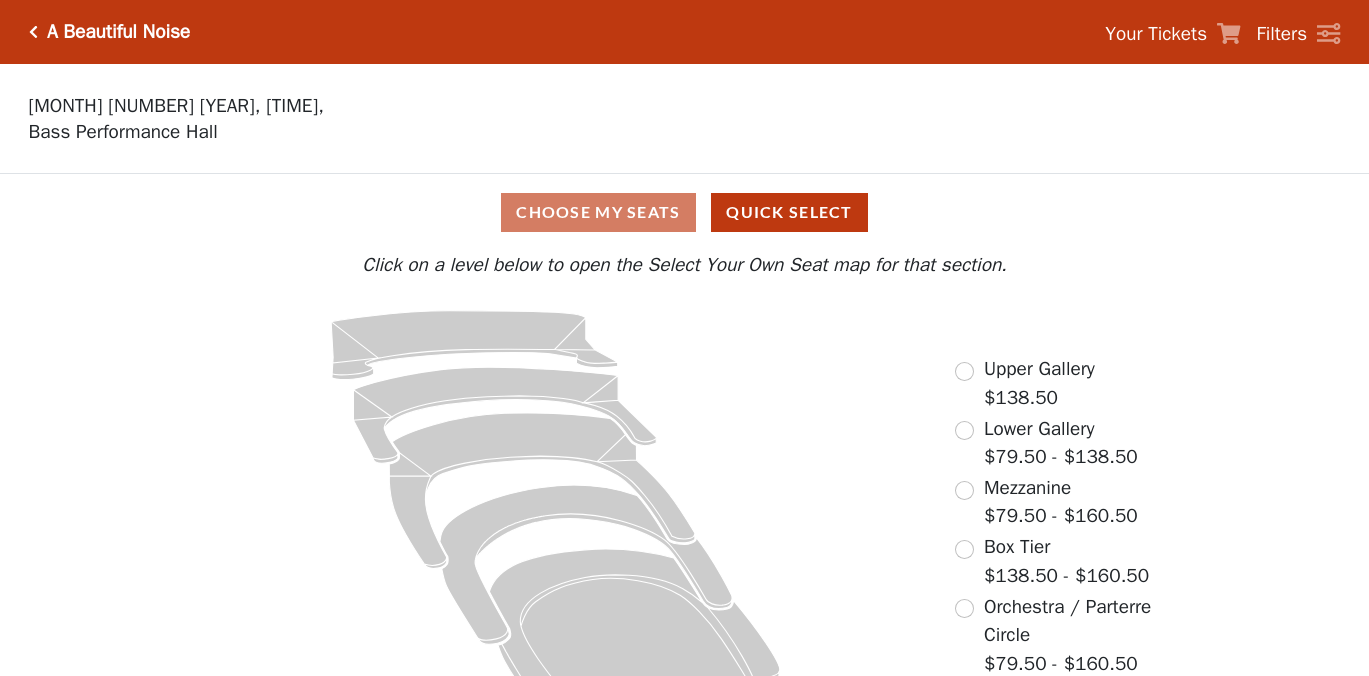 scroll, scrollTop: 0, scrollLeft: 0, axis: both 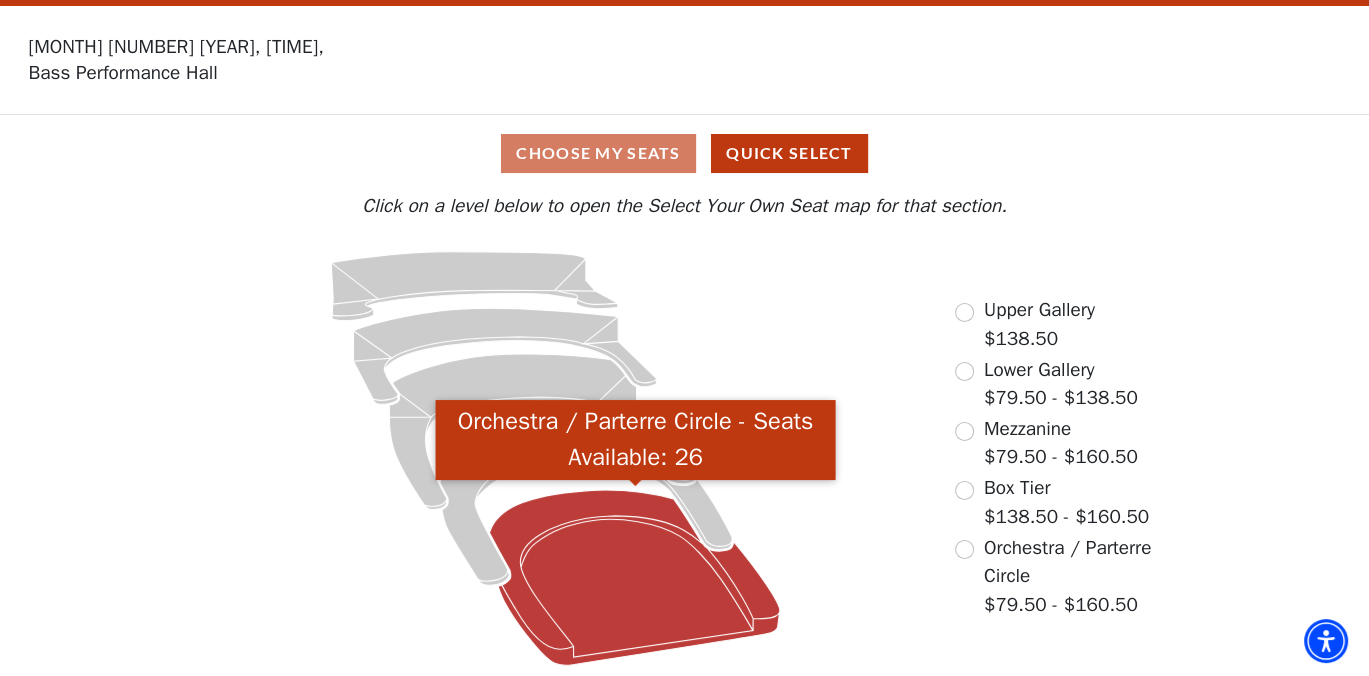 click 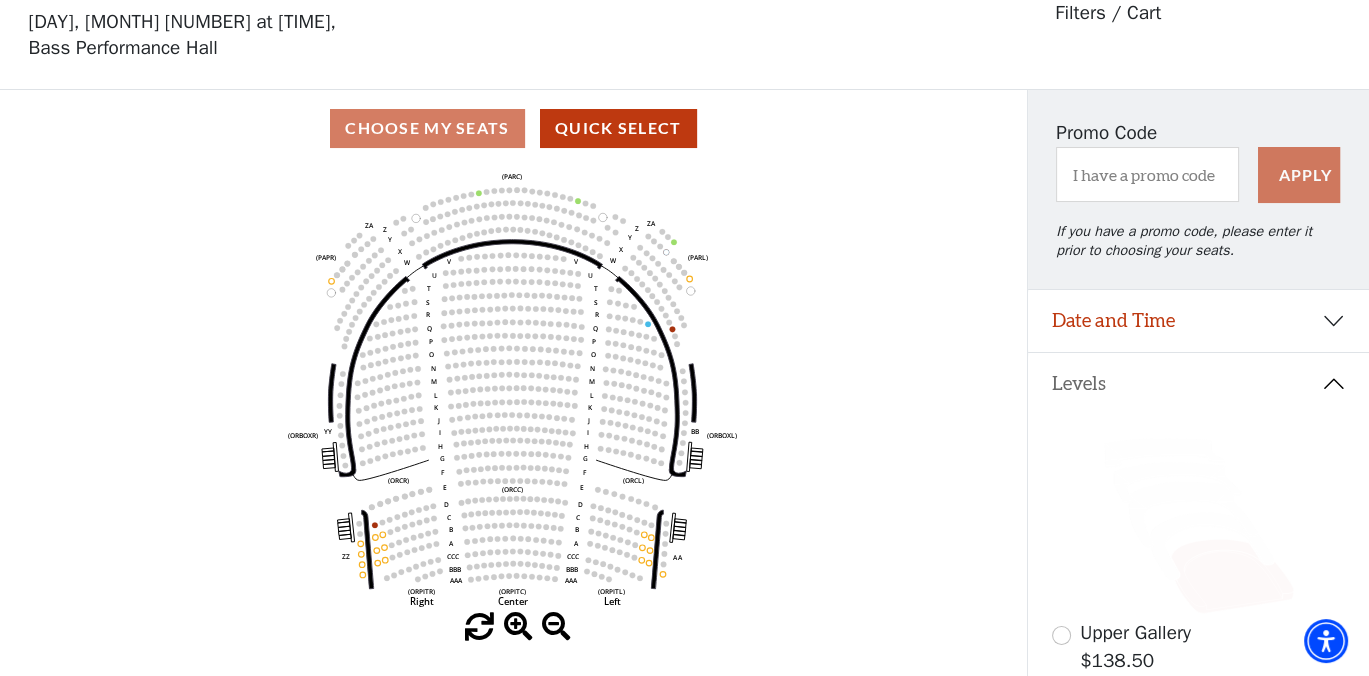 scroll, scrollTop: 92, scrollLeft: 0, axis: vertical 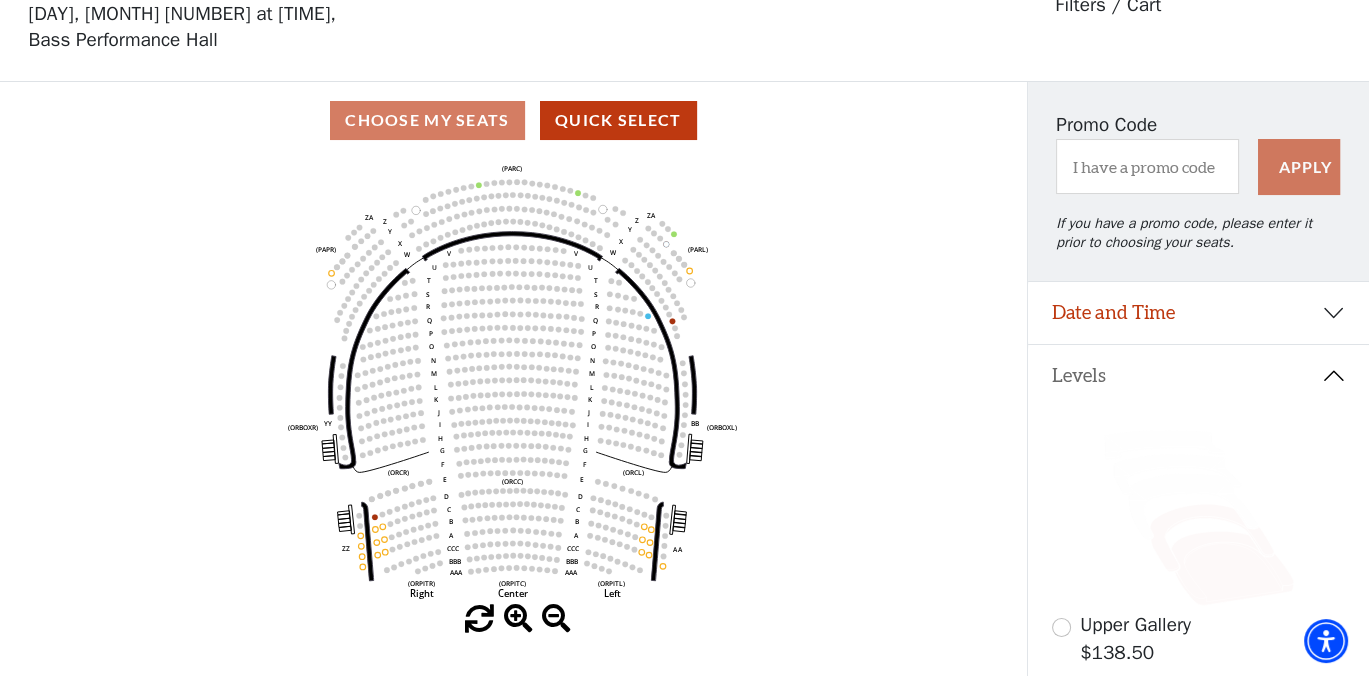 click 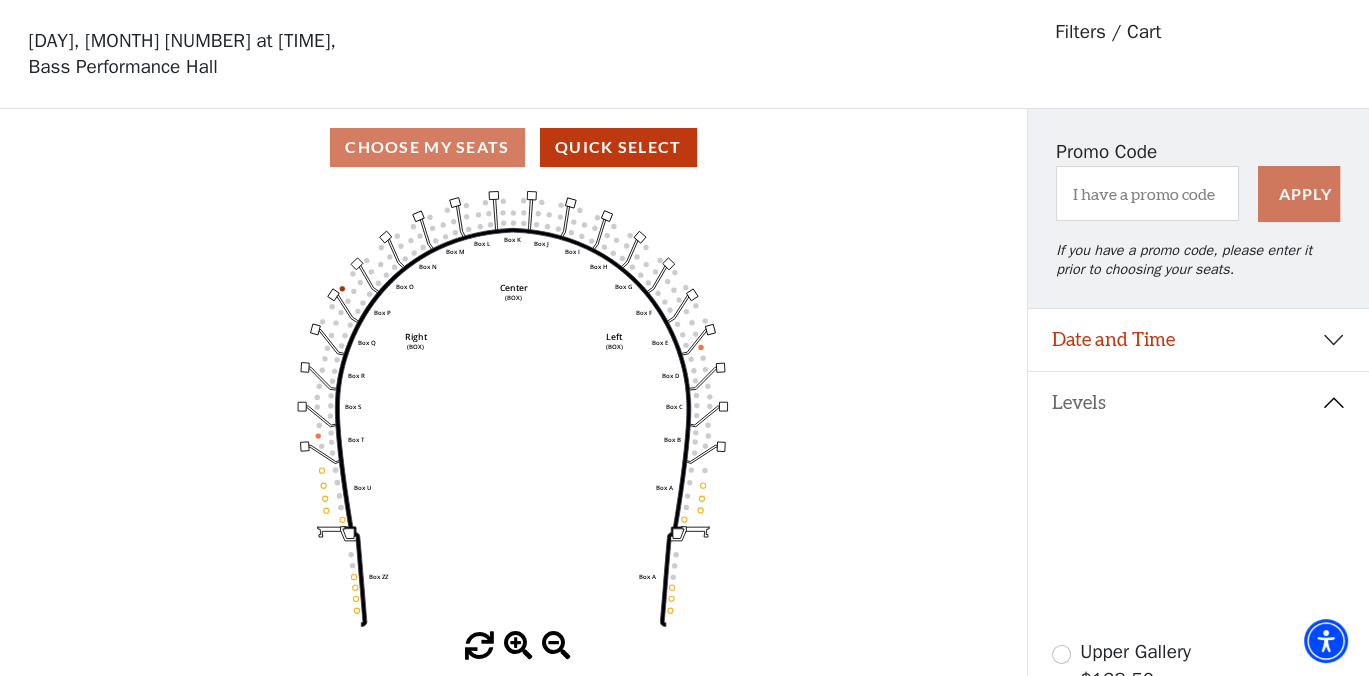 scroll, scrollTop: 92, scrollLeft: 0, axis: vertical 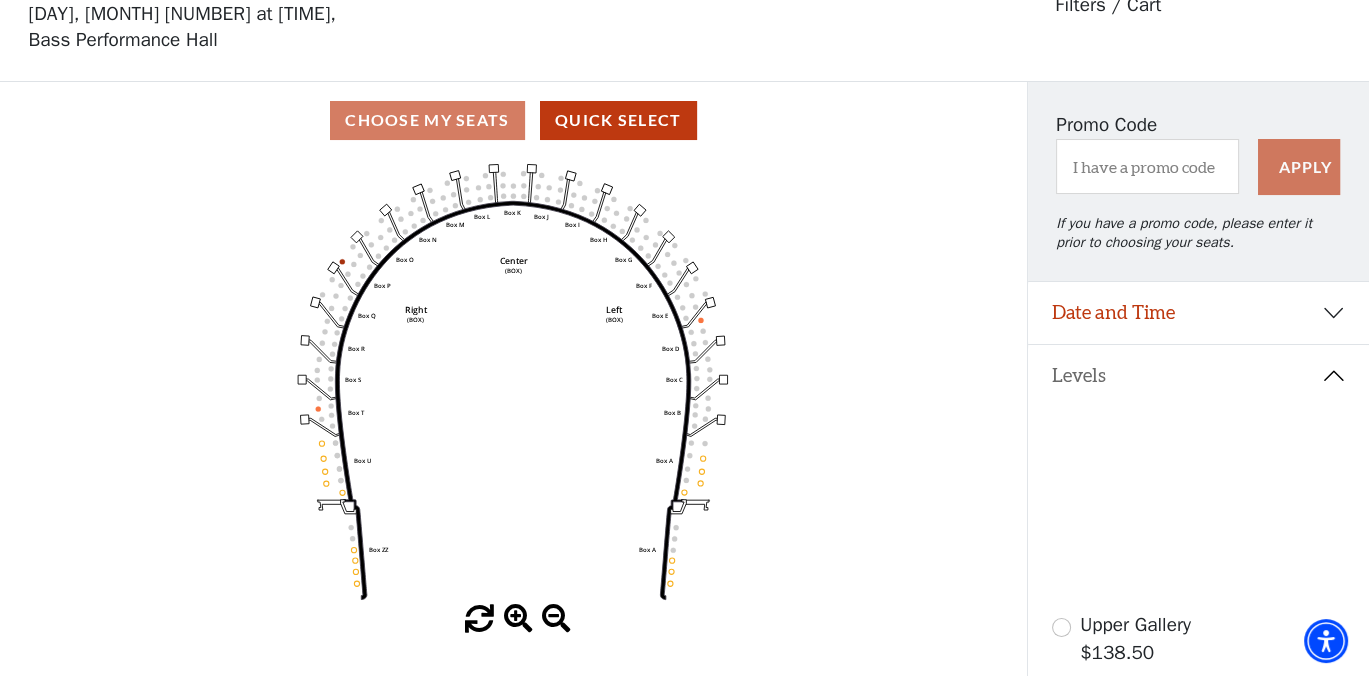 click 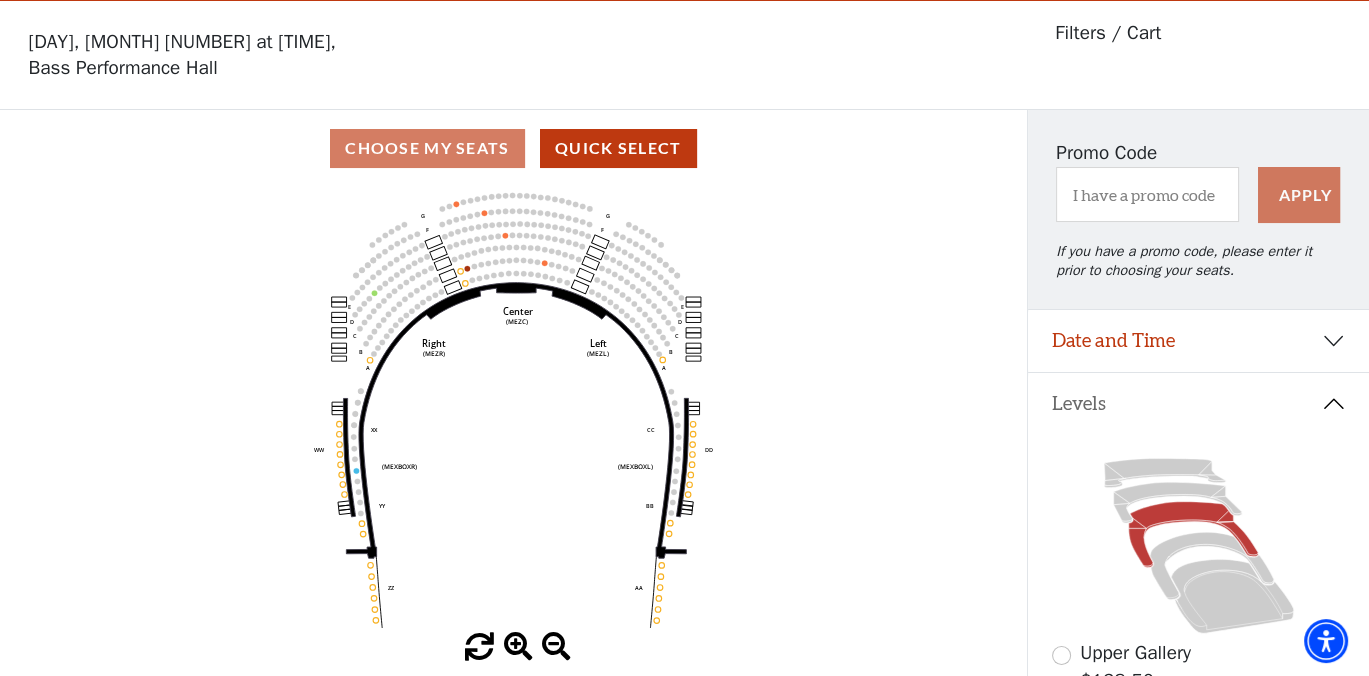 scroll, scrollTop: 92, scrollLeft: 0, axis: vertical 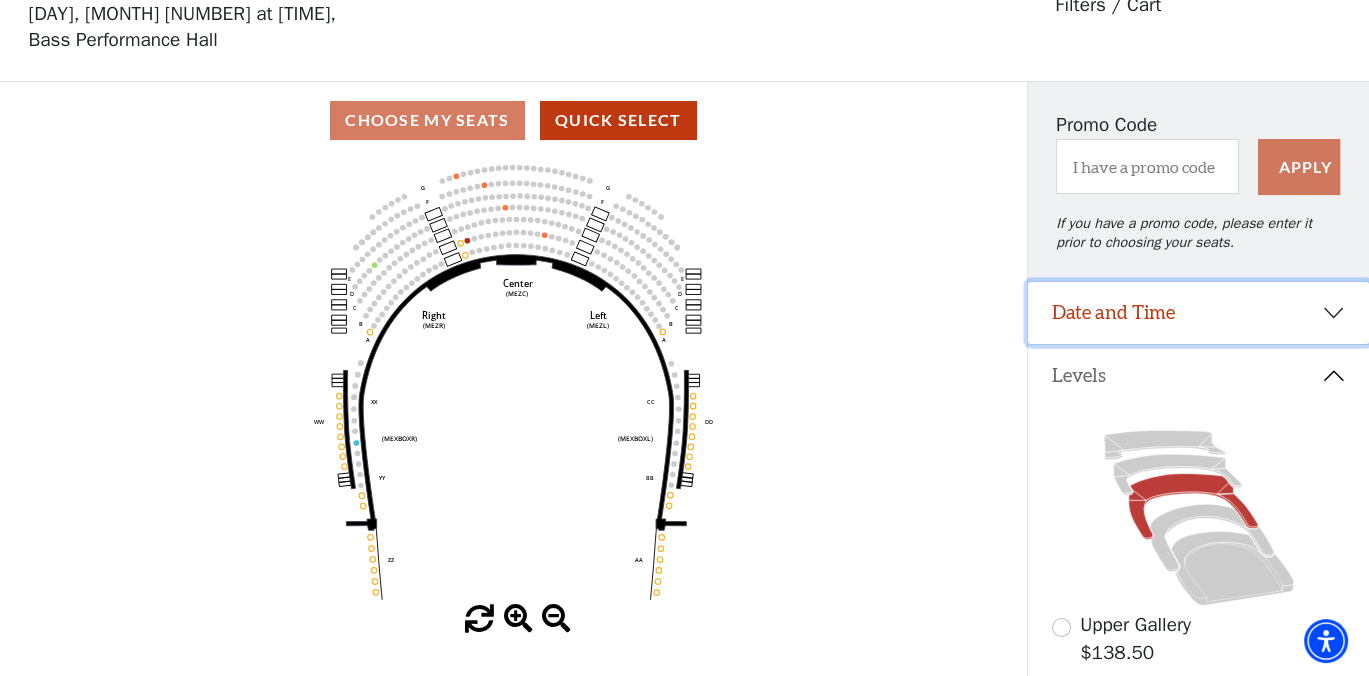 click on "Date and Time" at bounding box center (1198, 313) 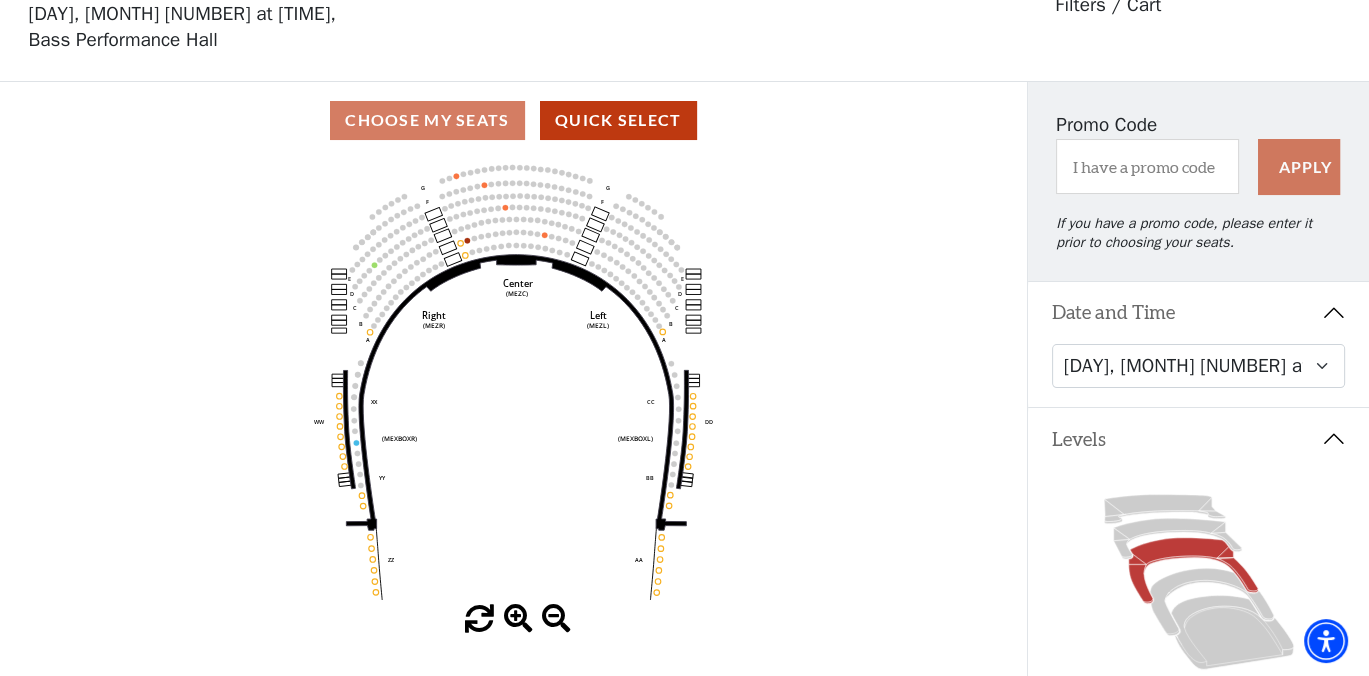 click on "Center   (MEZC)   Right   (MEZR)   Left   (MEZL)   (MEXBOXR)   (MEXBOXL)   XX   WW   CC   DD   YY   BB   ZZ   AA   G   F   E   D   G   F   C   B   A   E   D   C   B   A" 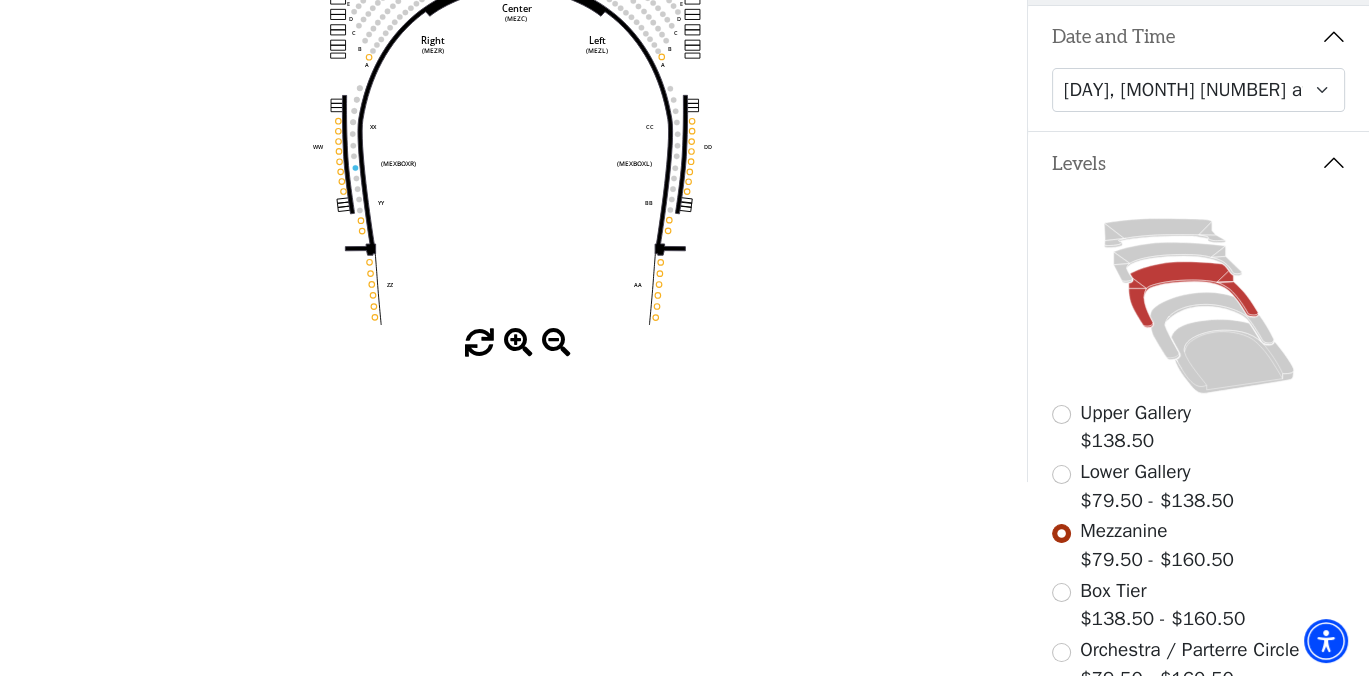 scroll, scrollTop: 492, scrollLeft: 0, axis: vertical 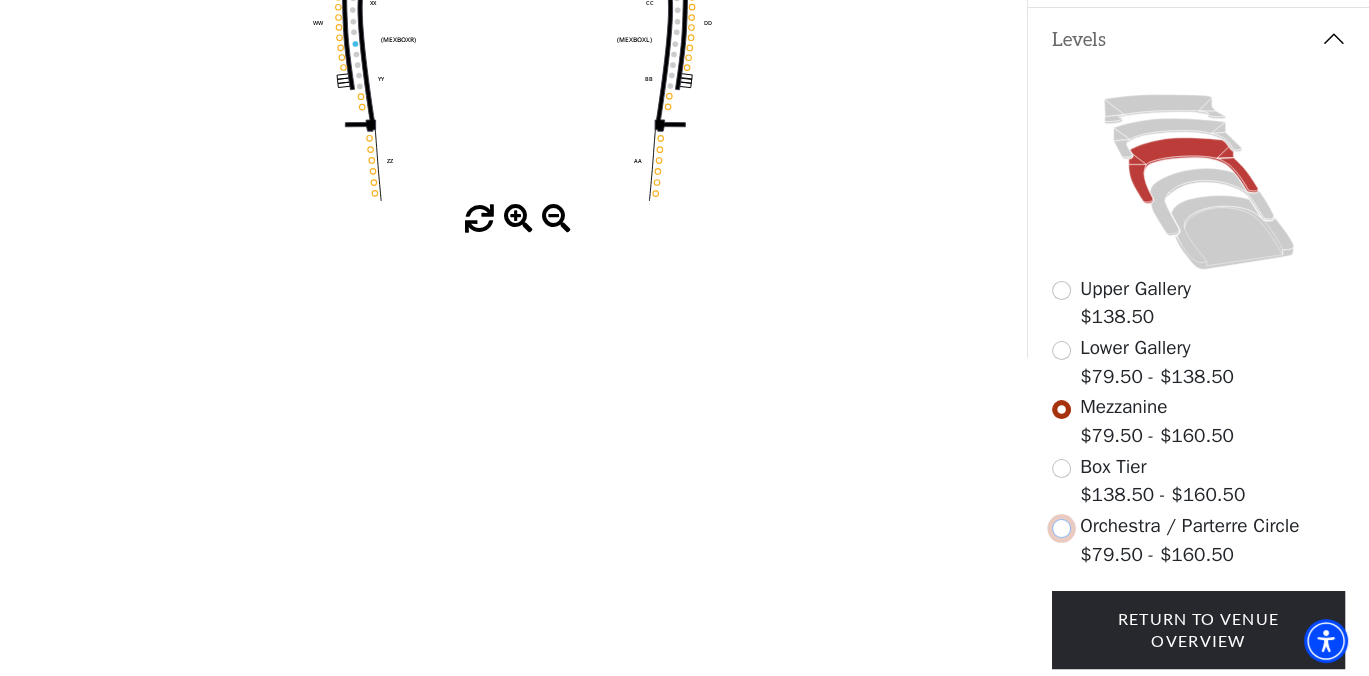 click at bounding box center (1061, 528) 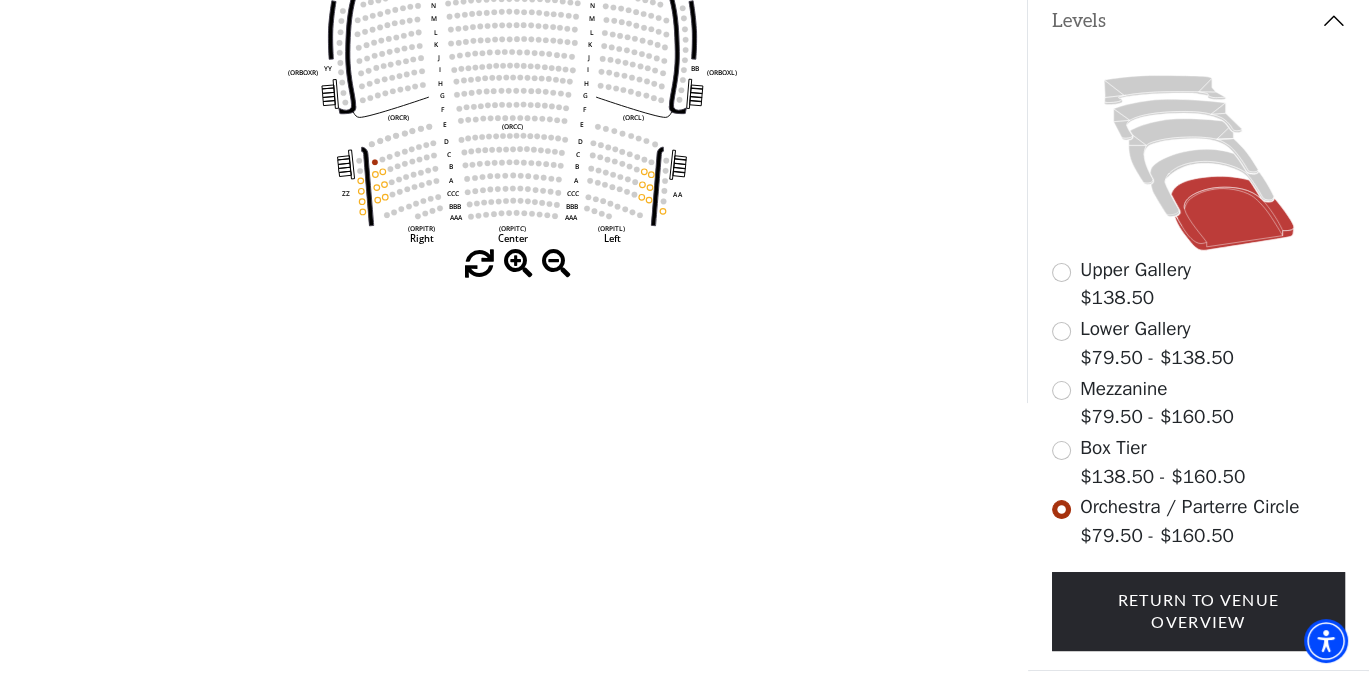 scroll, scrollTop: 492, scrollLeft: 0, axis: vertical 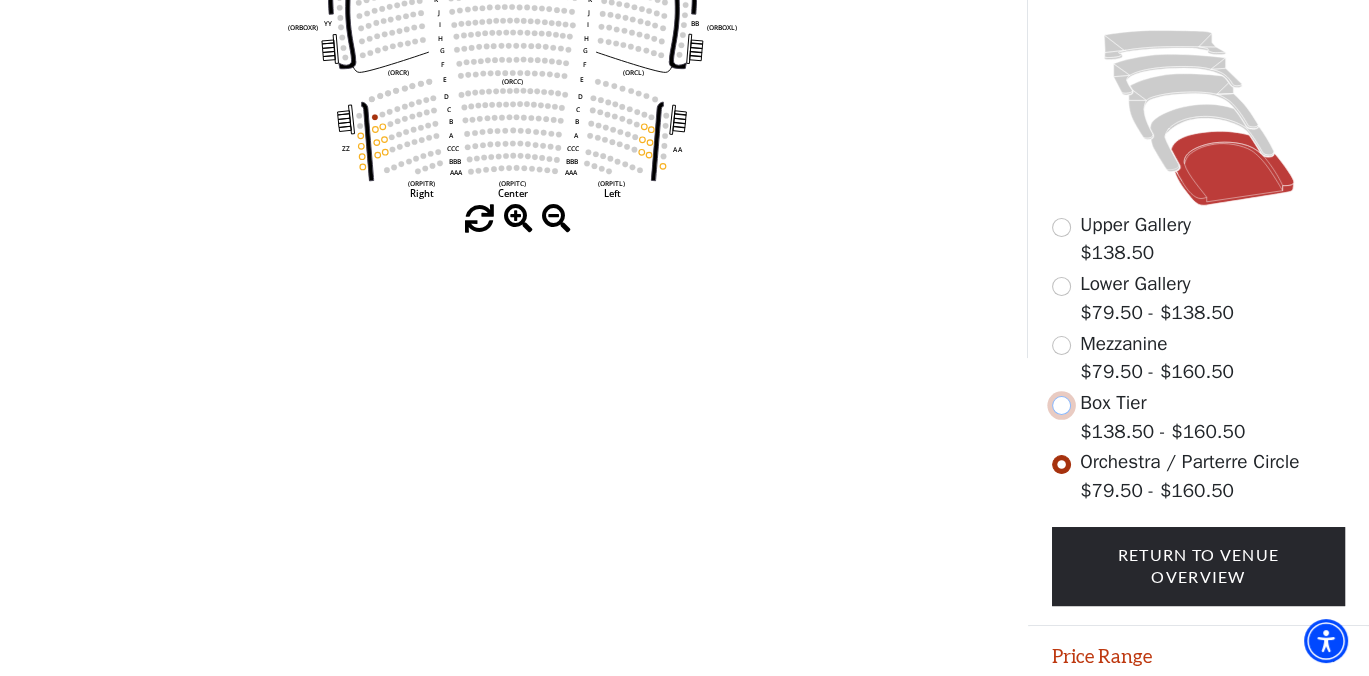 click at bounding box center (1061, 405) 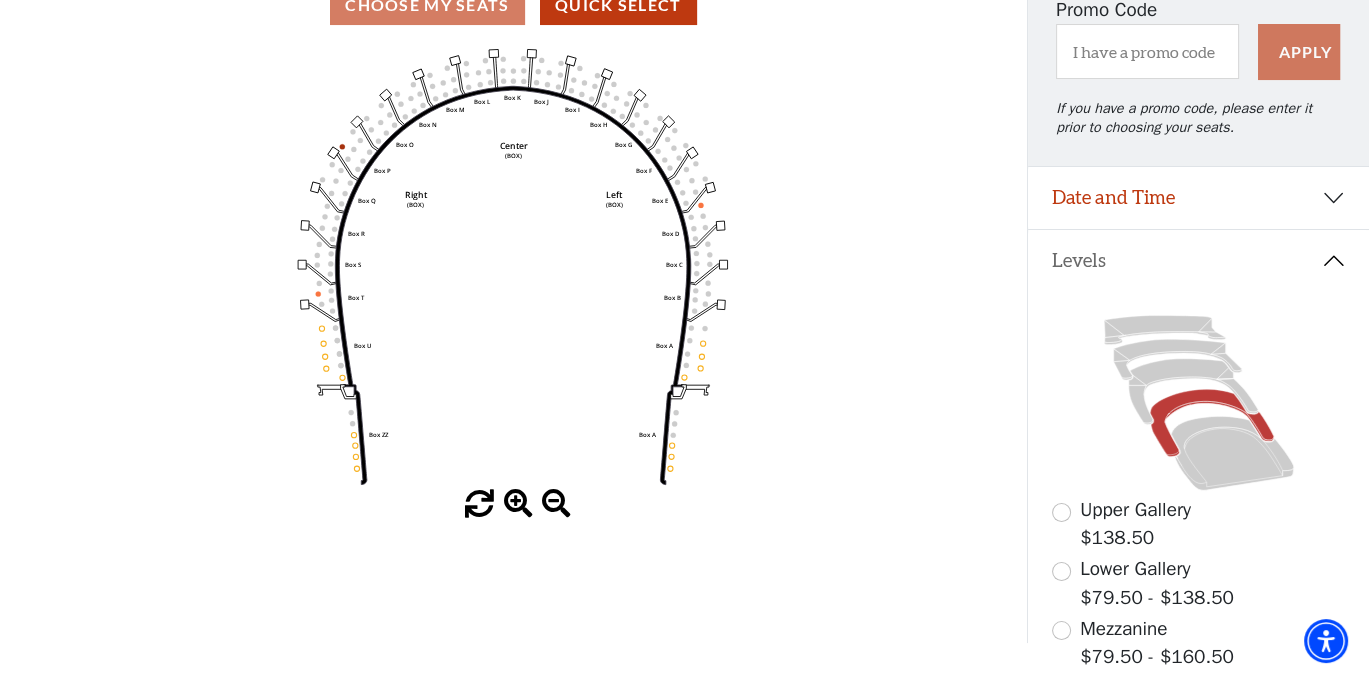 scroll, scrollTop: 162, scrollLeft: 0, axis: vertical 